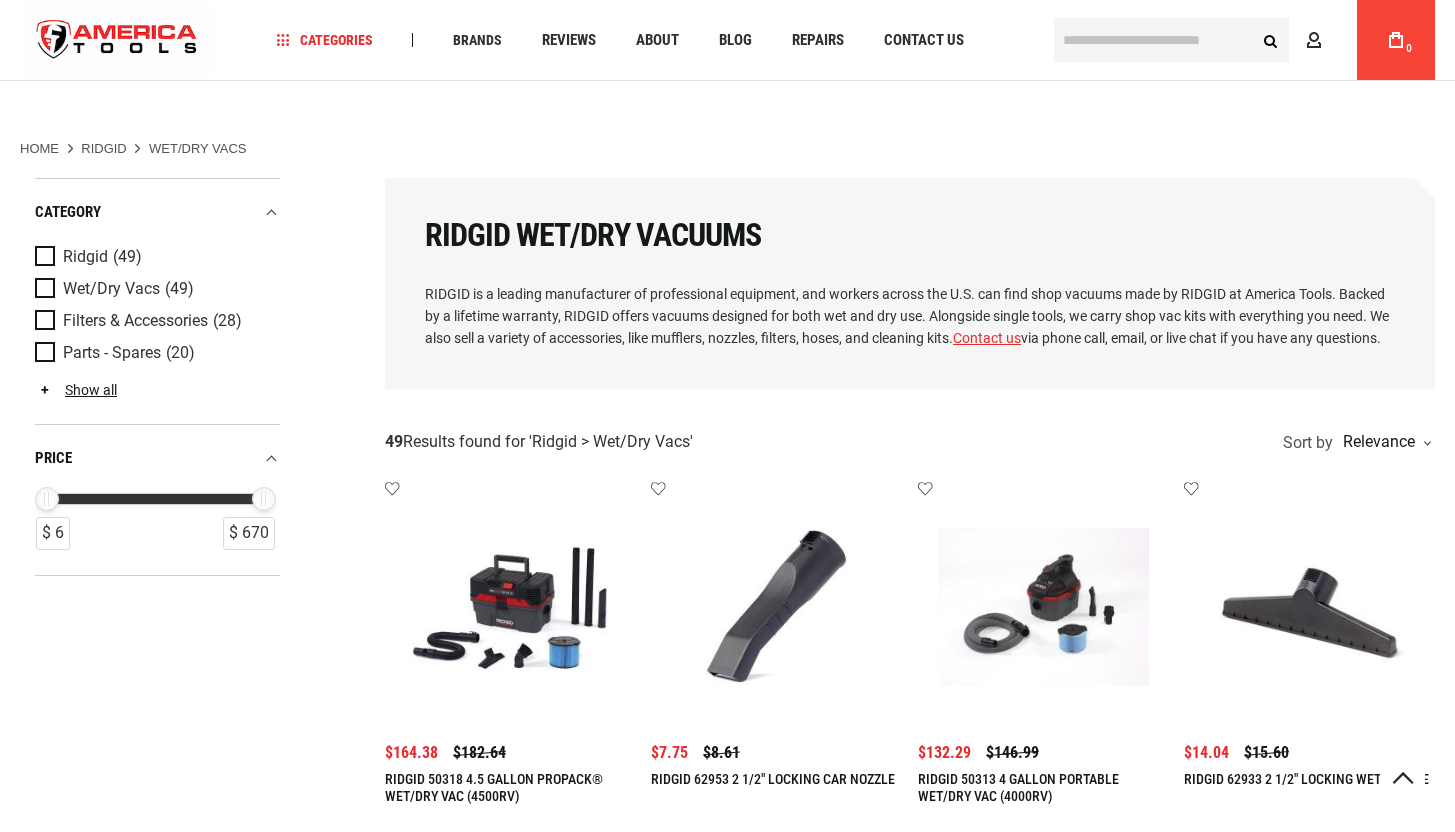 scroll, scrollTop: 253, scrollLeft: 0, axis: vertical 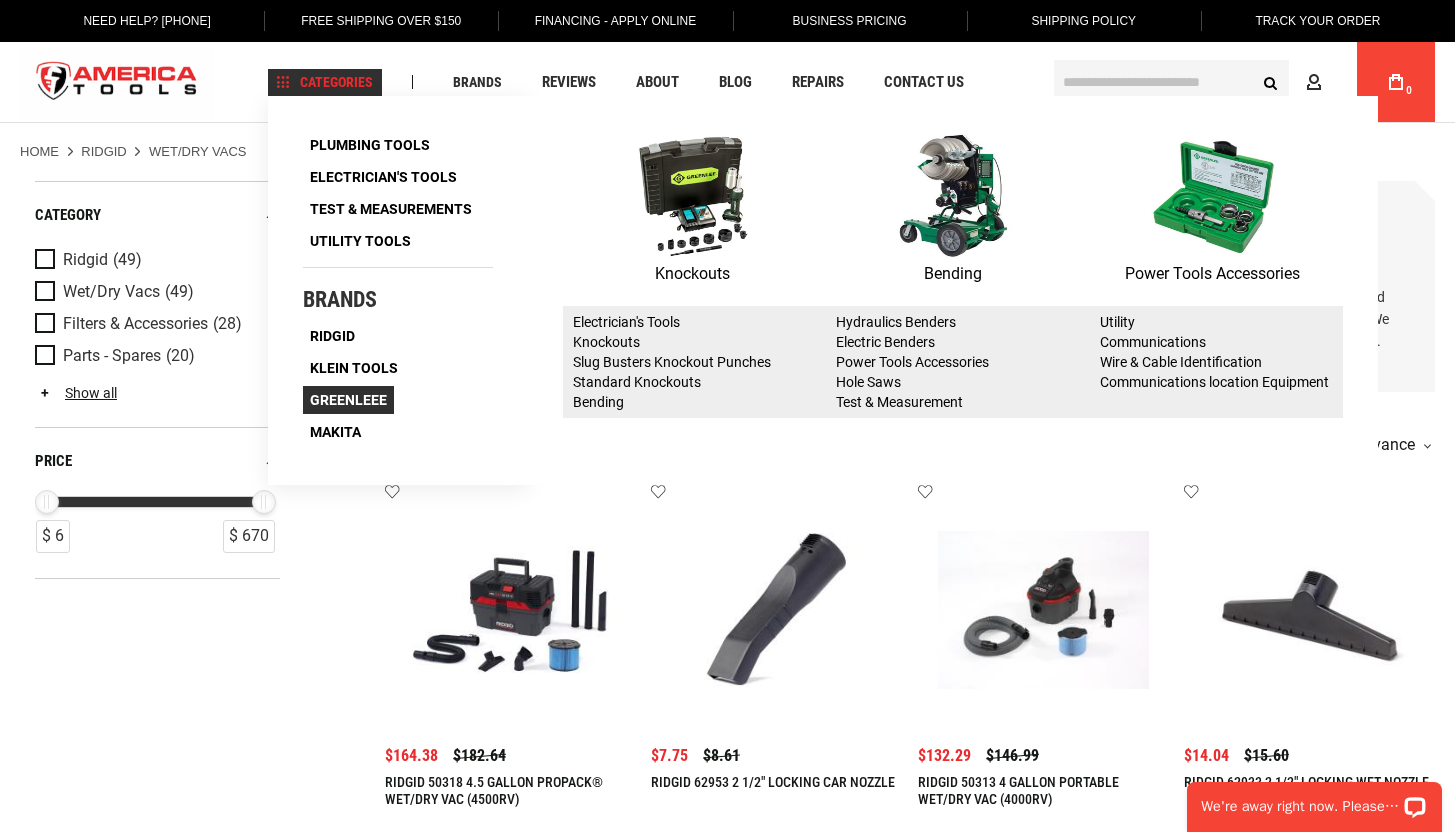 click on "Greenleee" at bounding box center [348, 400] 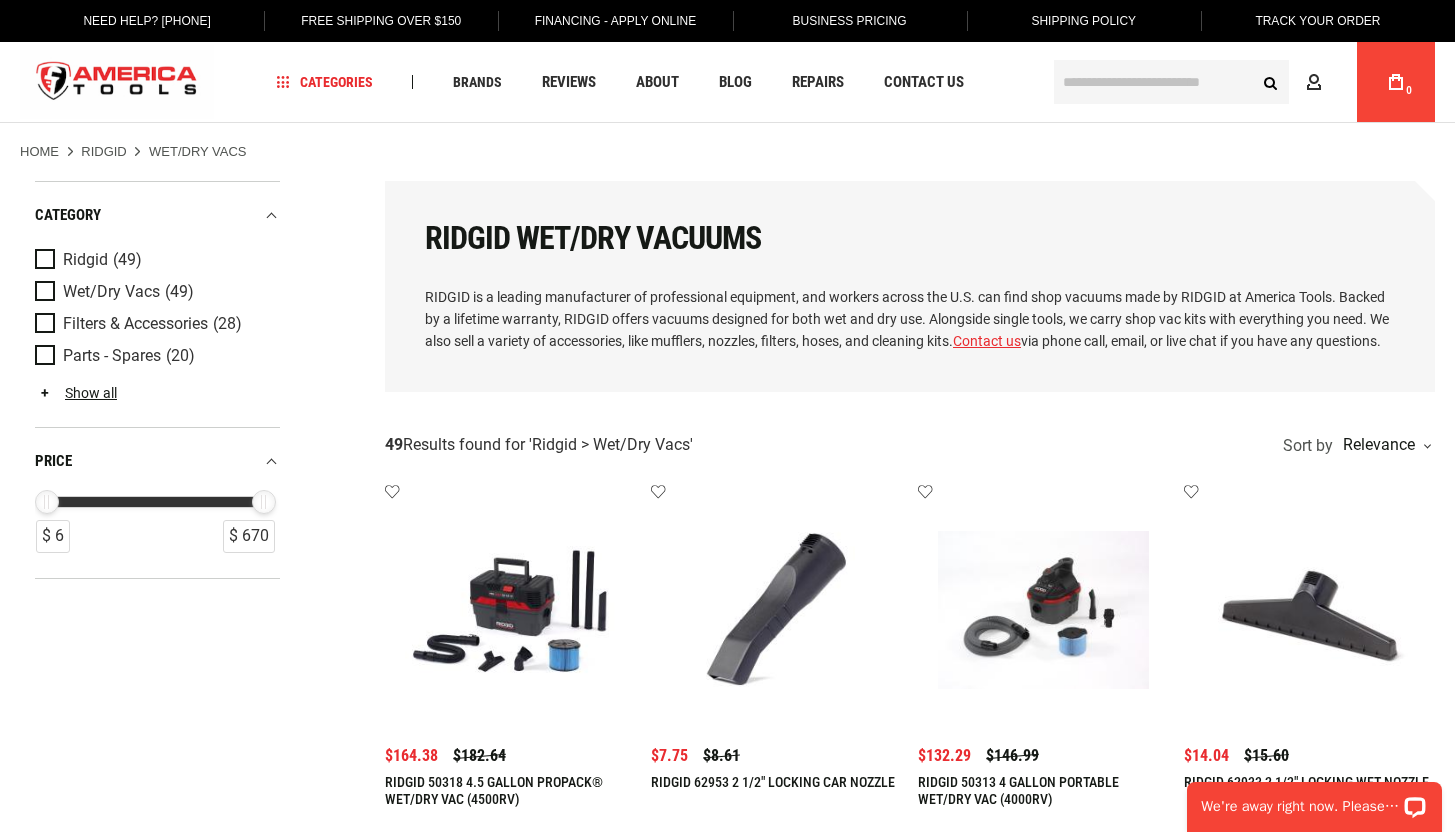 click on "Business Pricing" at bounding box center [849, 21] 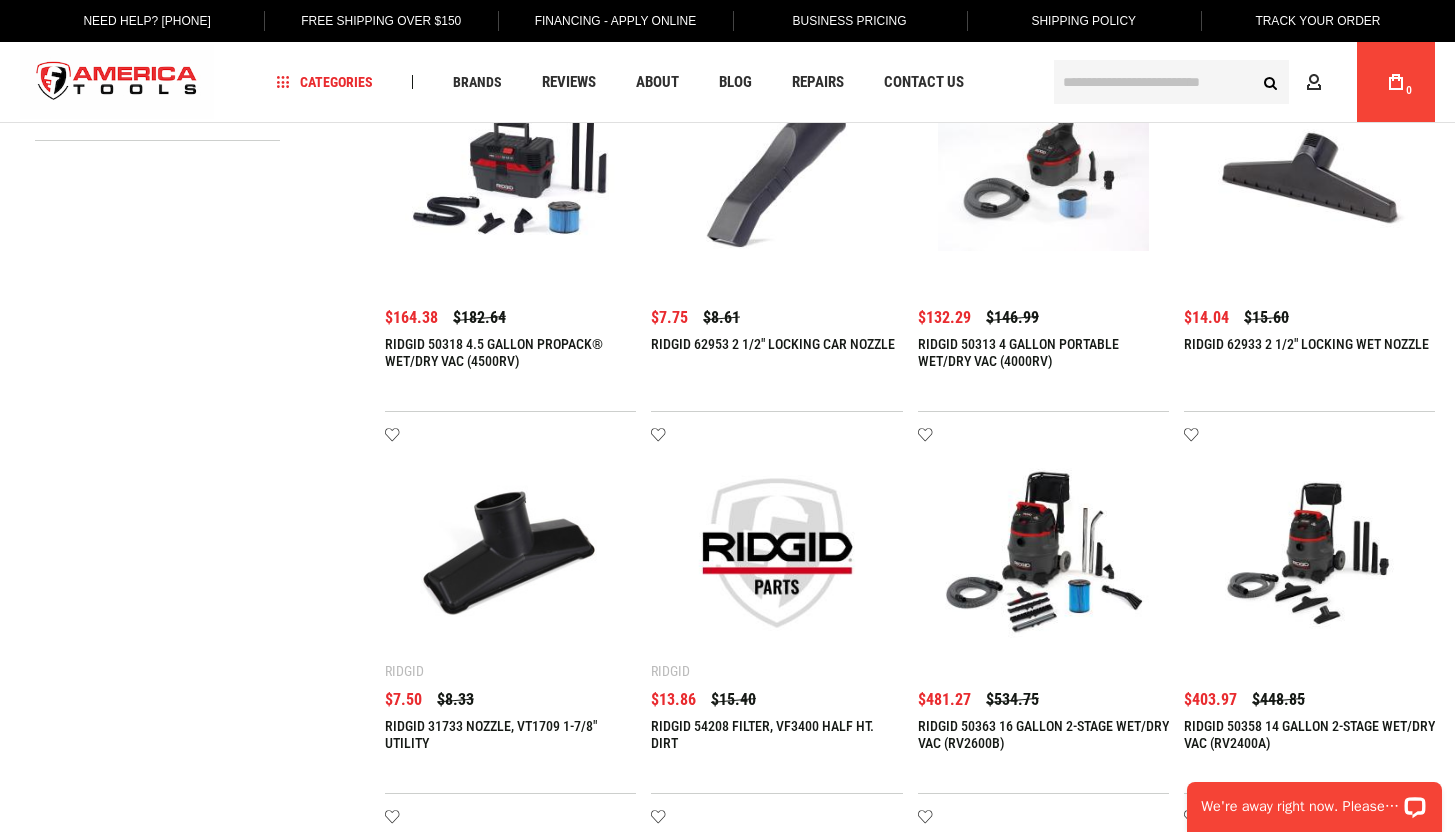 scroll, scrollTop: 0, scrollLeft: 0, axis: both 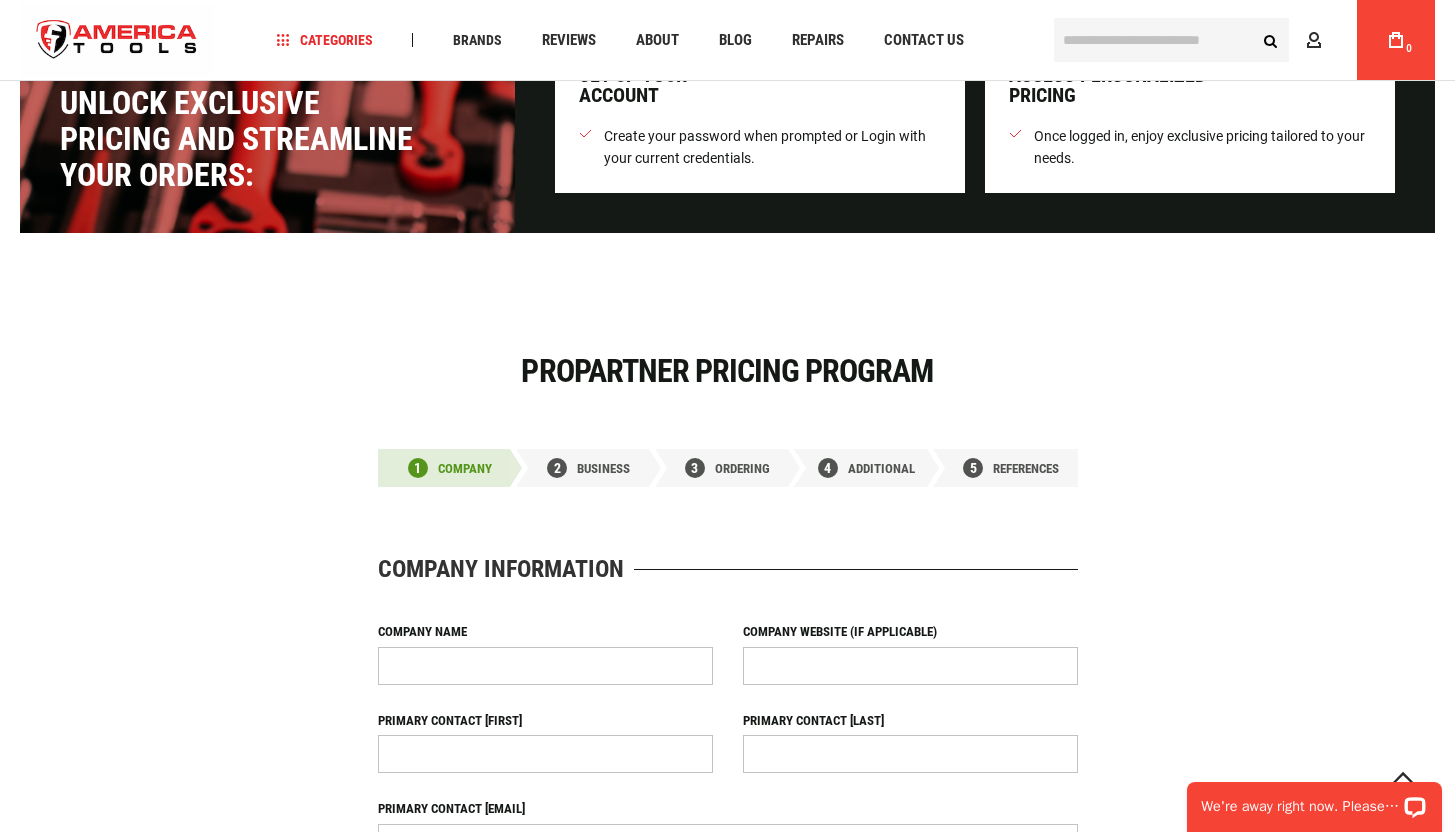 click on "Business" at bounding box center (603, 468) 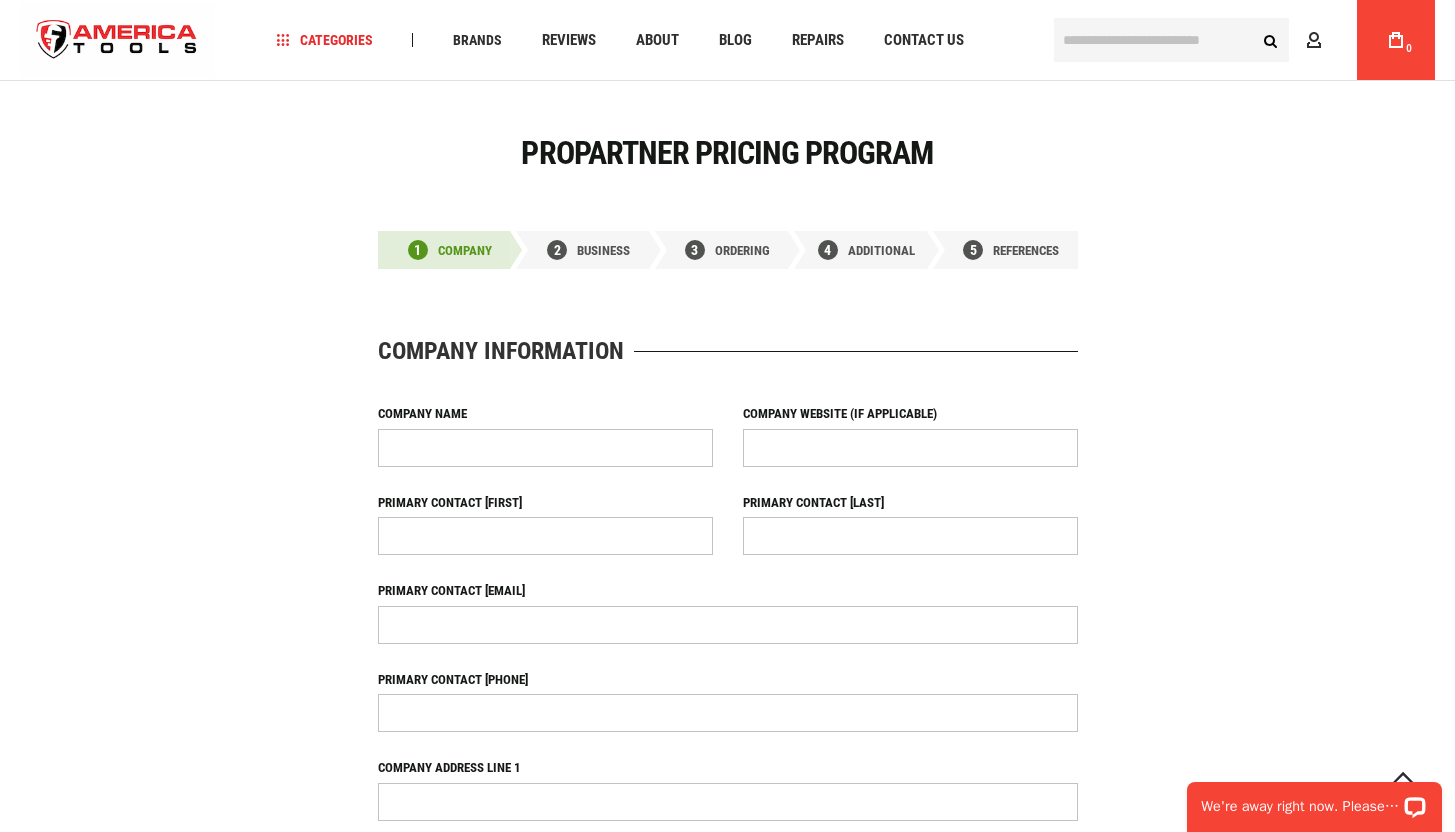 scroll, scrollTop: 719, scrollLeft: 0, axis: vertical 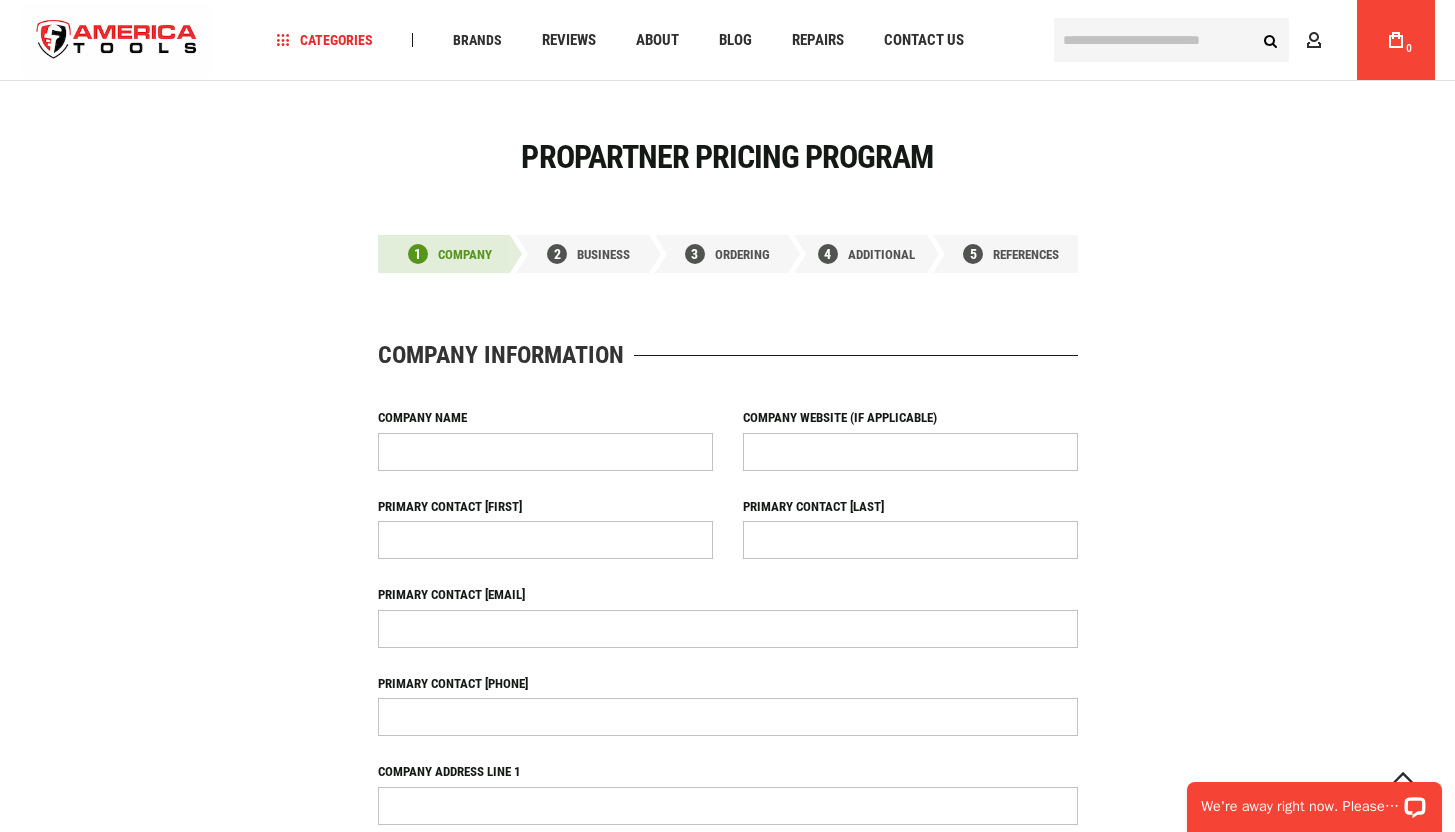 click on "Company Name" at bounding box center [545, 452] 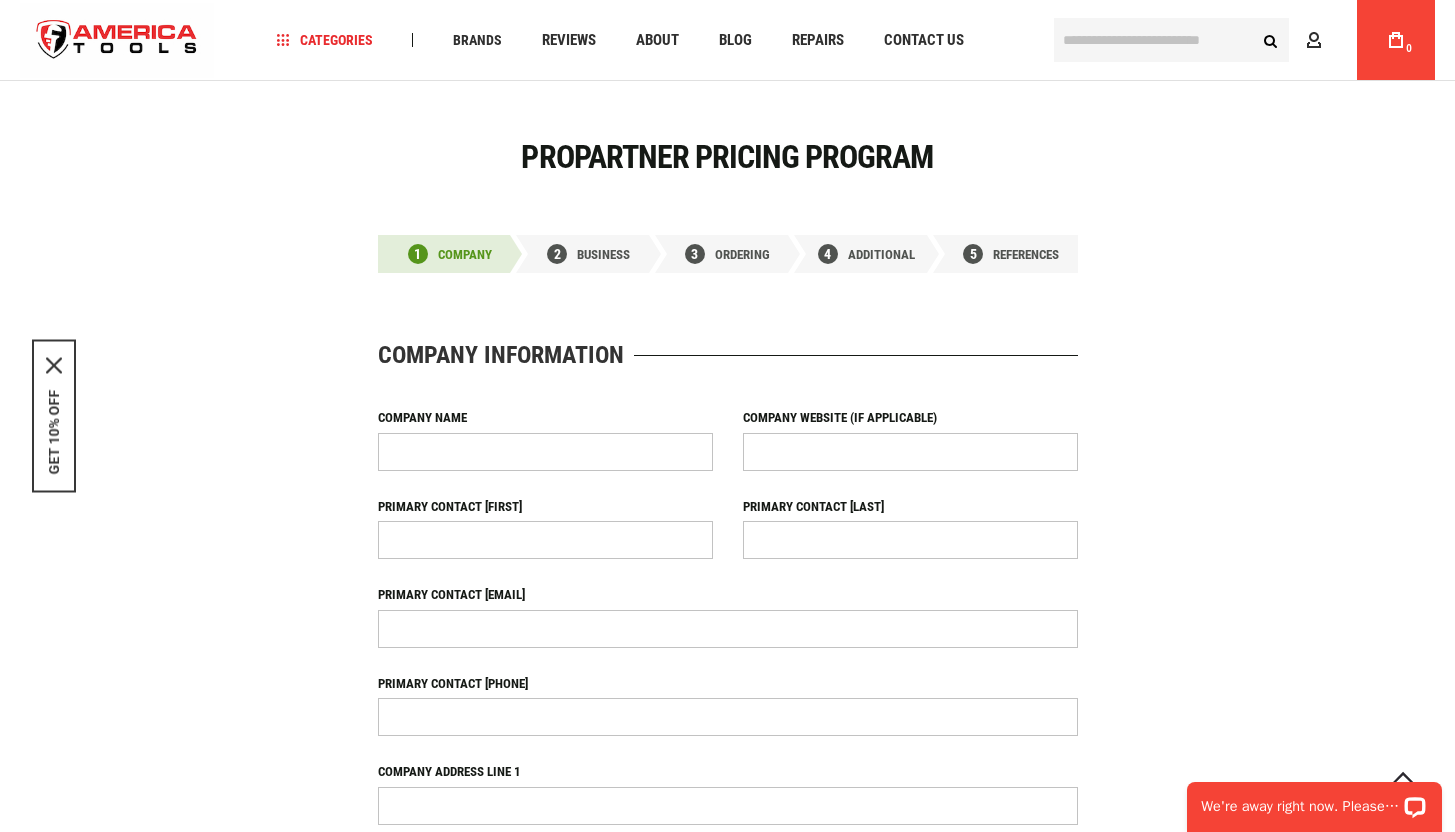 click on "Company Name
Company Website (if applicable)
Primary Contact First Name
Primary Contact Last Name" at bounding box center (728, 762) 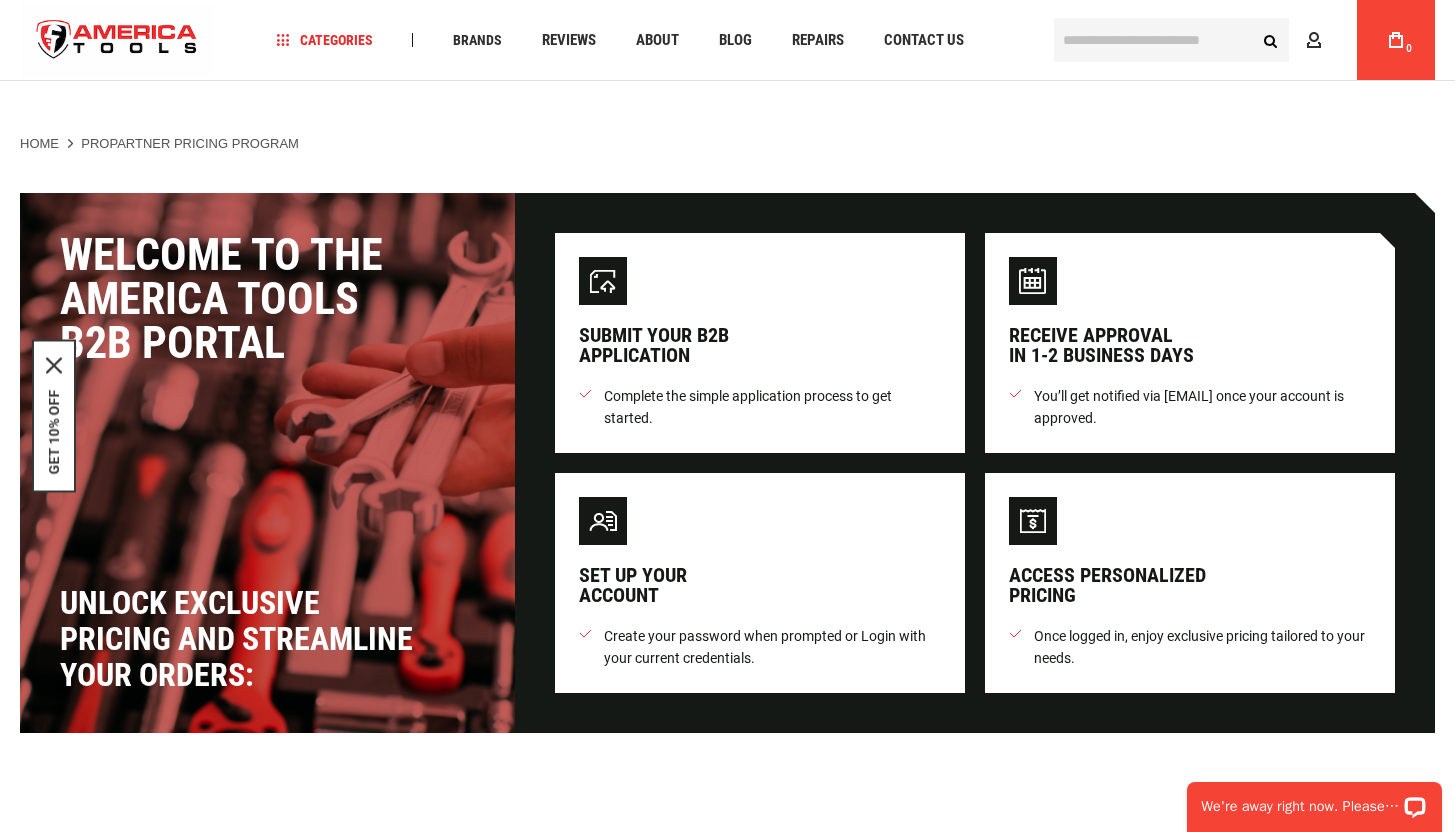scroll, scrollTop: 0, scrollLeft: 0, axis: both 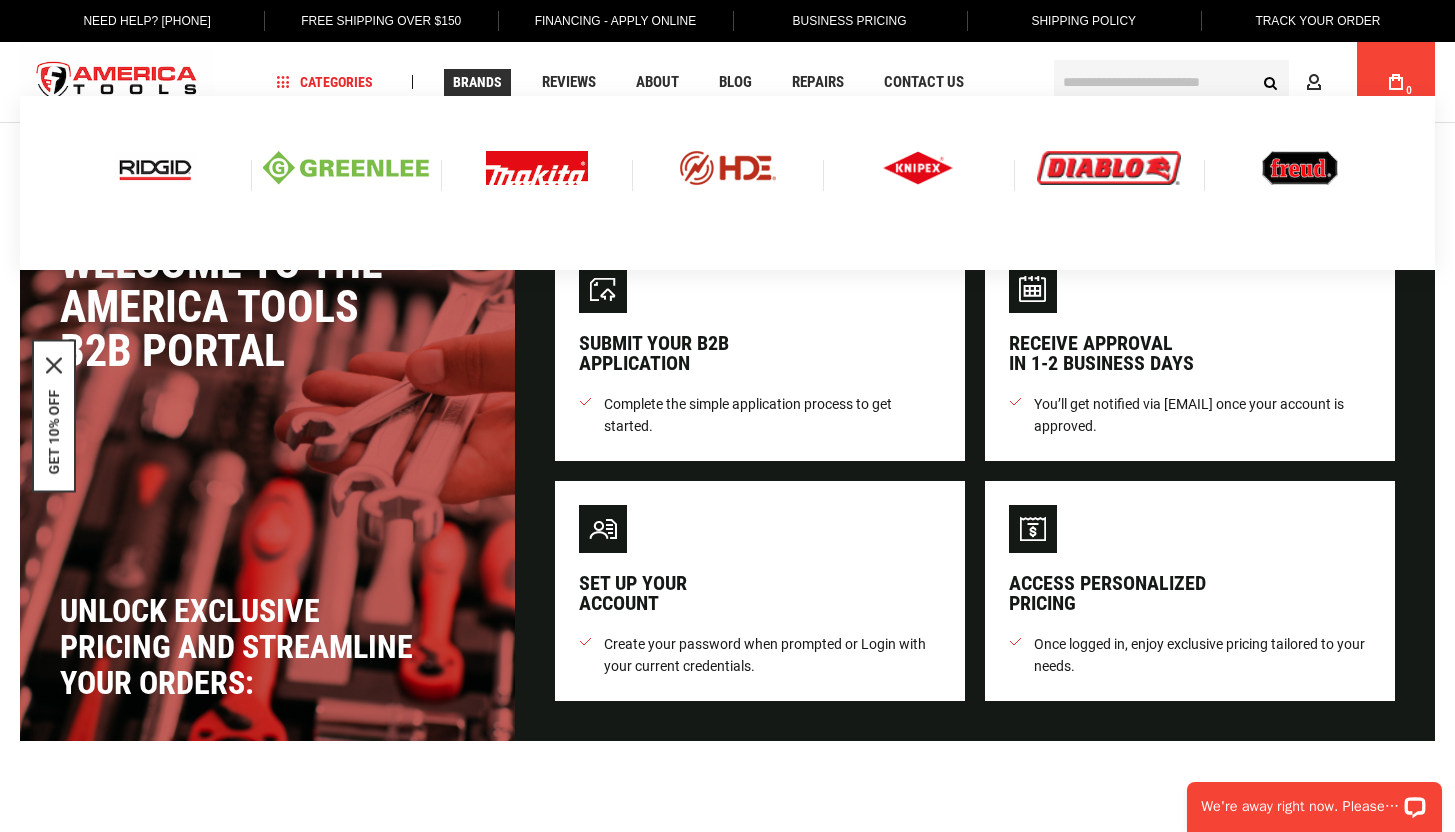 click at bounding box center (346, 168) 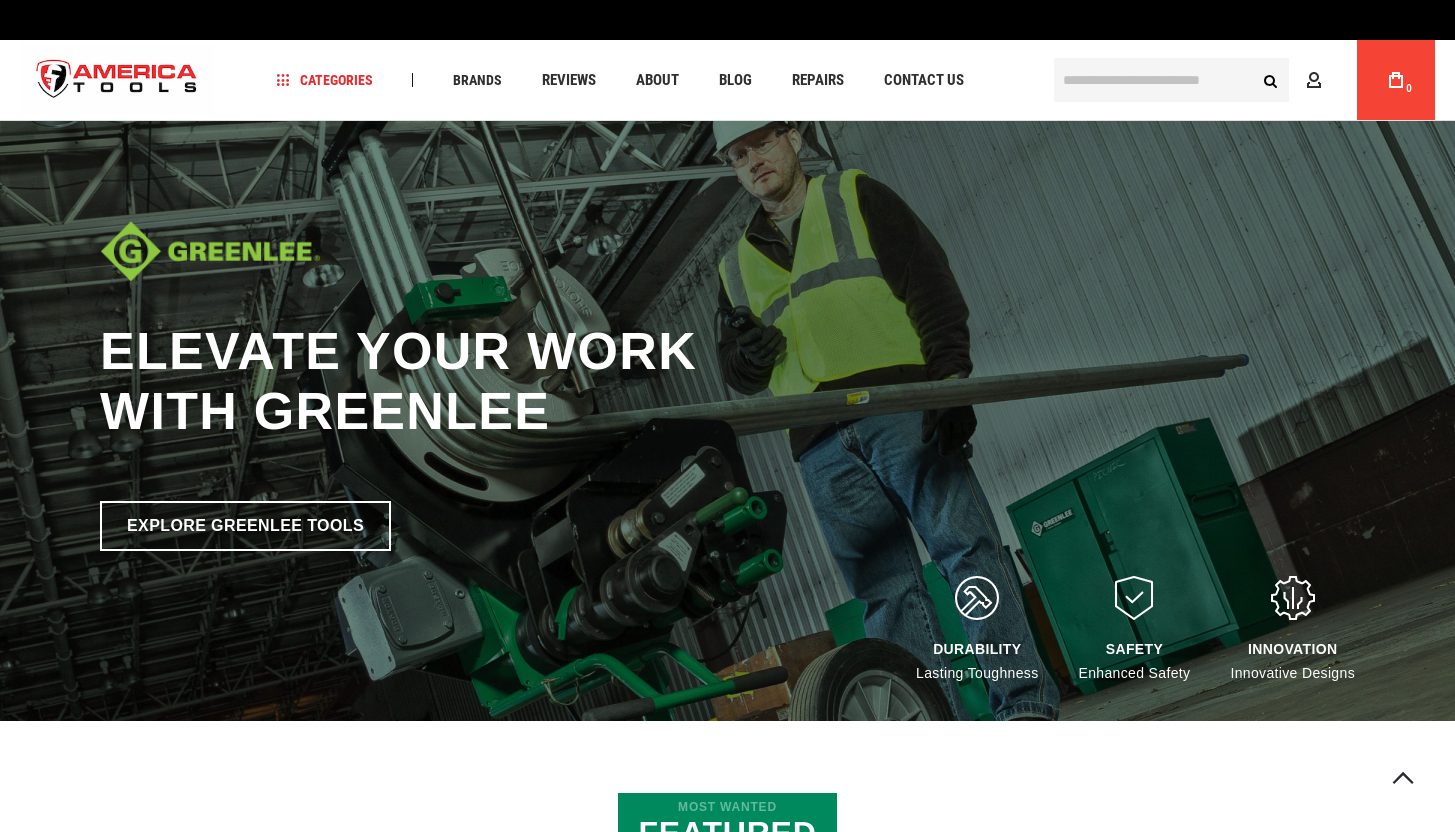 scroll, scrollTop: 278, scrollLeft: 0, axis: vertical 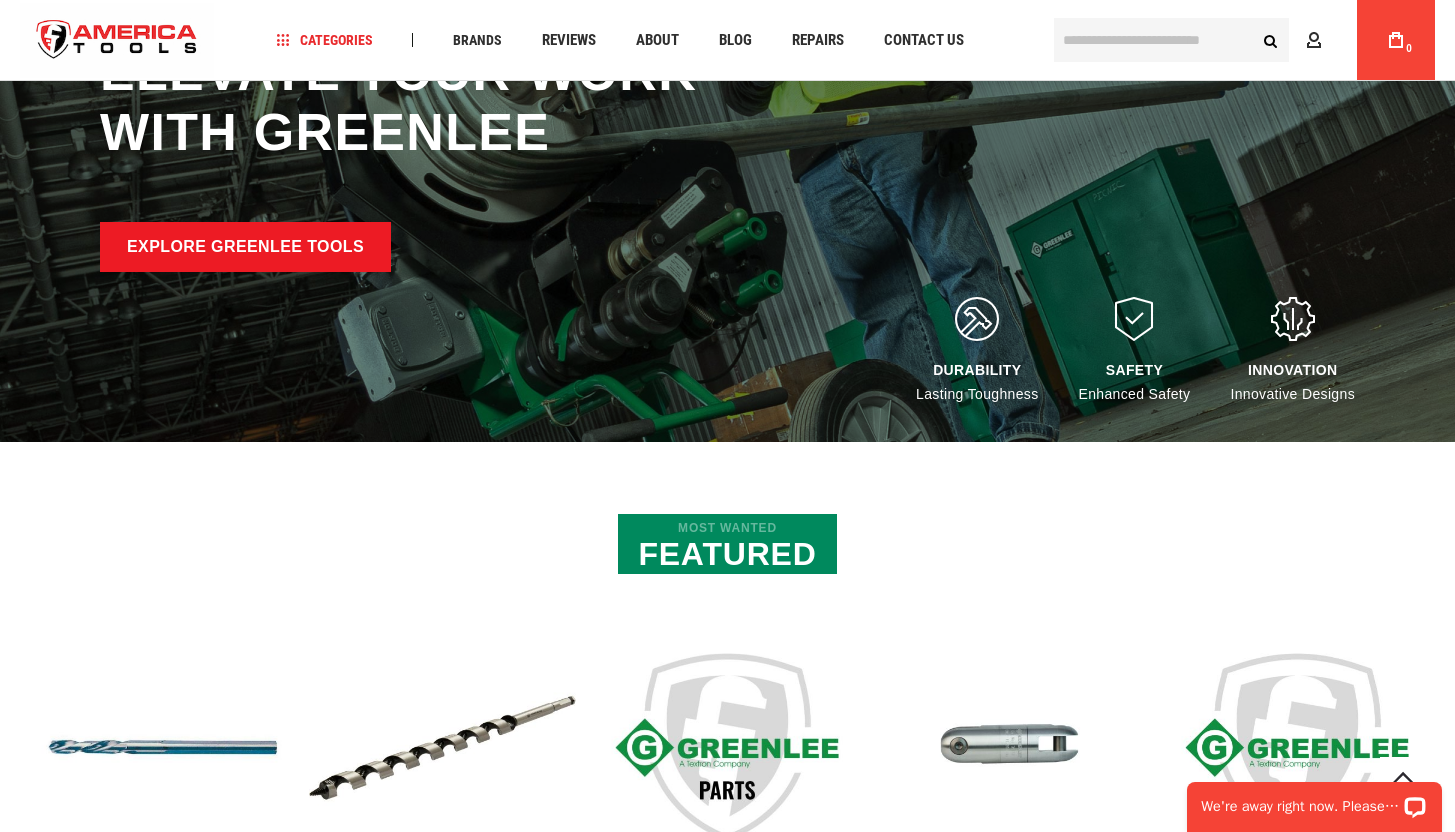 click on "Explore Greenlee Tools" at bounding box center (245, 247) 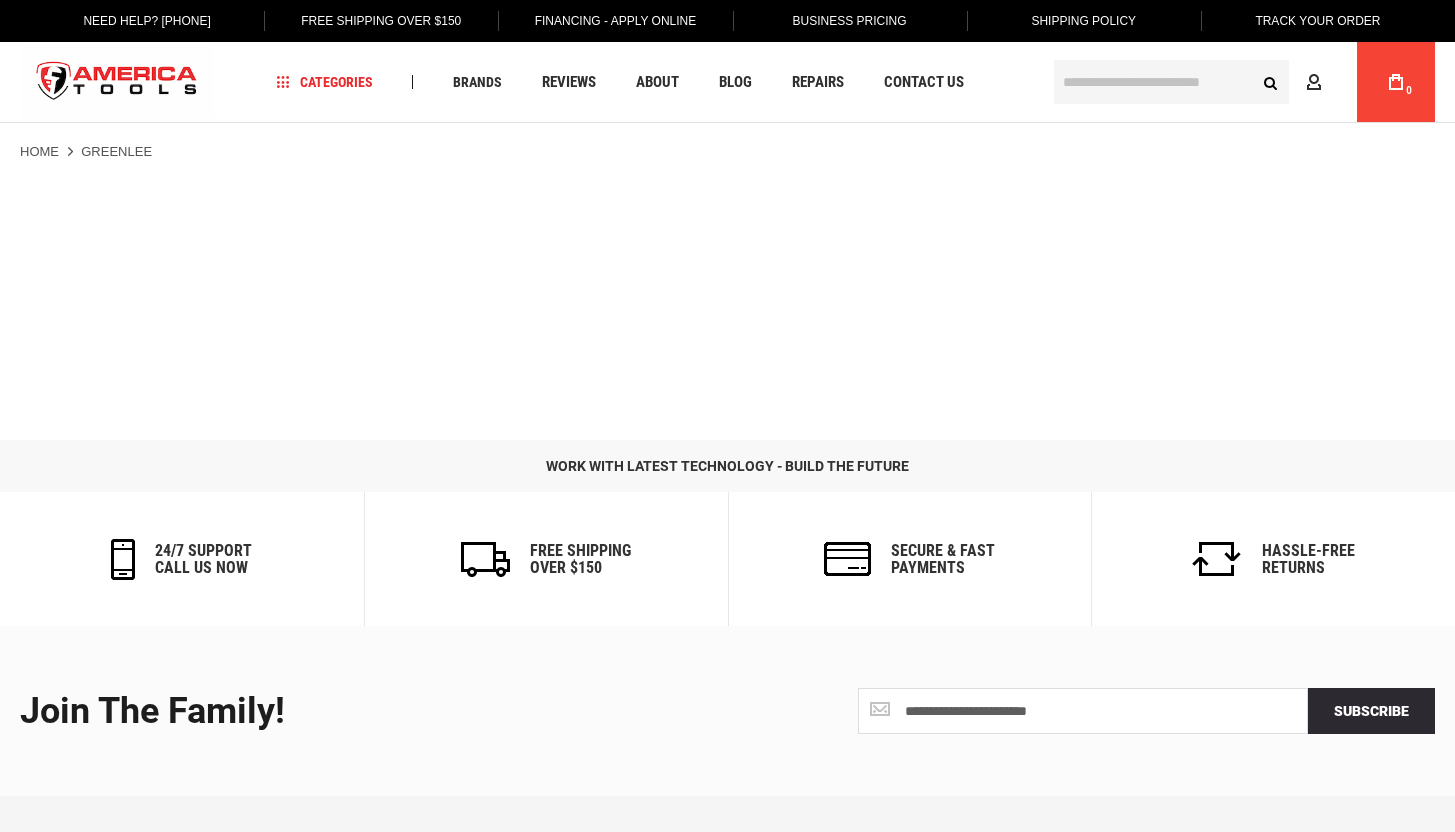 scroll, scrollTop: 0, scrollLeft: 0, axis: both 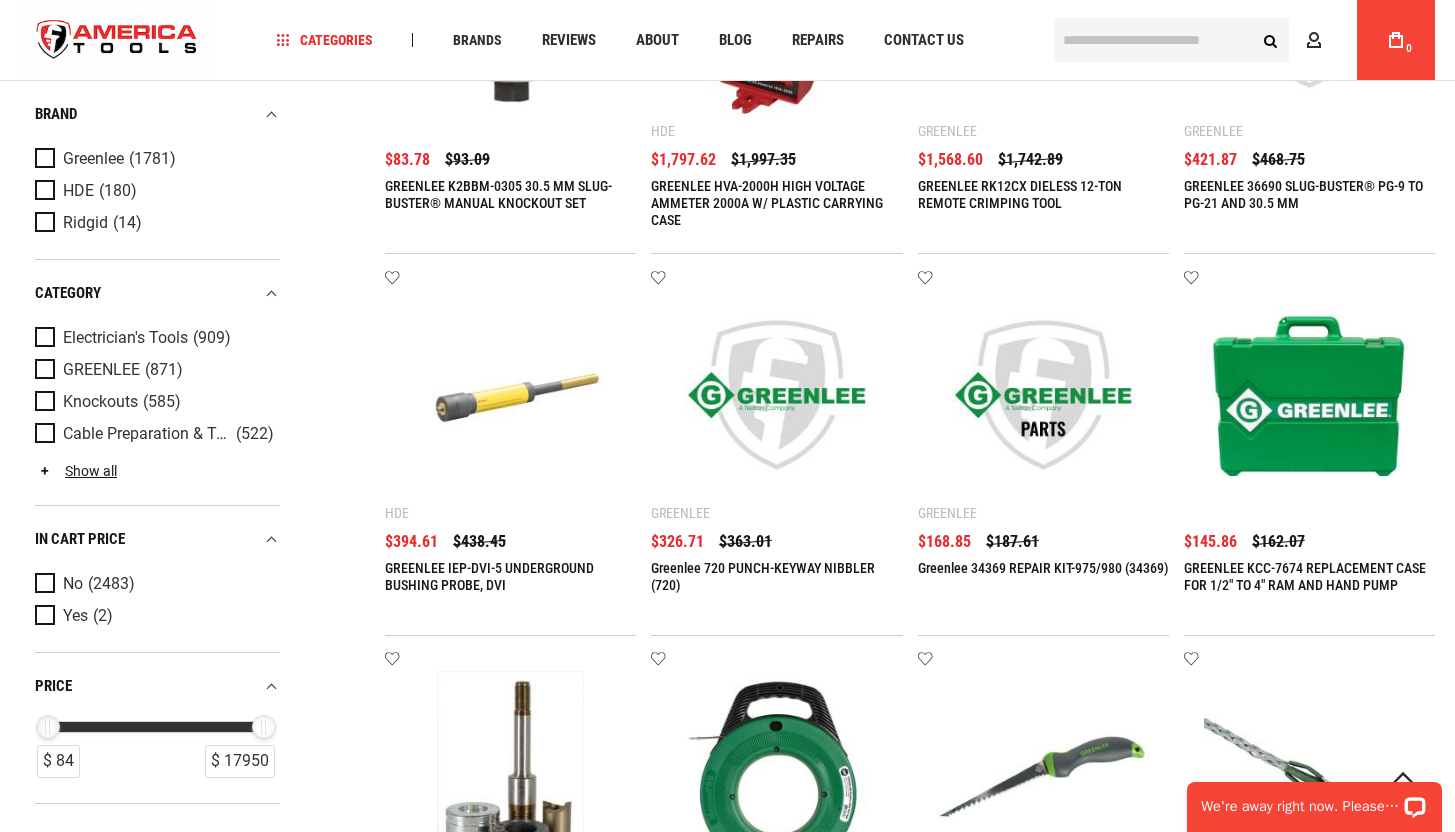 drag, startPoint x: 47, startPoint y: 728, endPoint x: 48, endPoint y: 744, distance: 16.03122 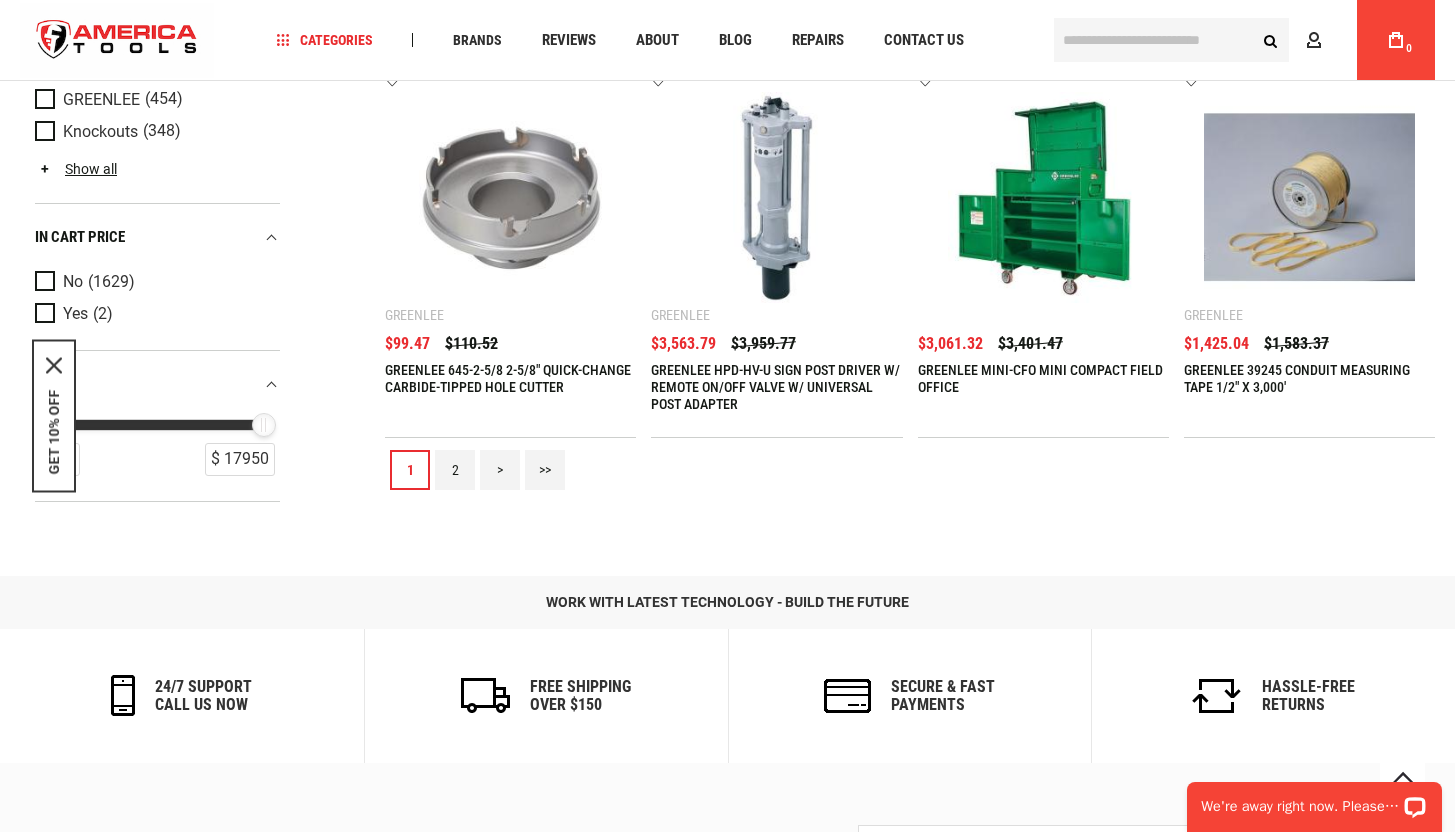scroll, scrollTop: 2258, scrollLeft: 0, axis: vertical 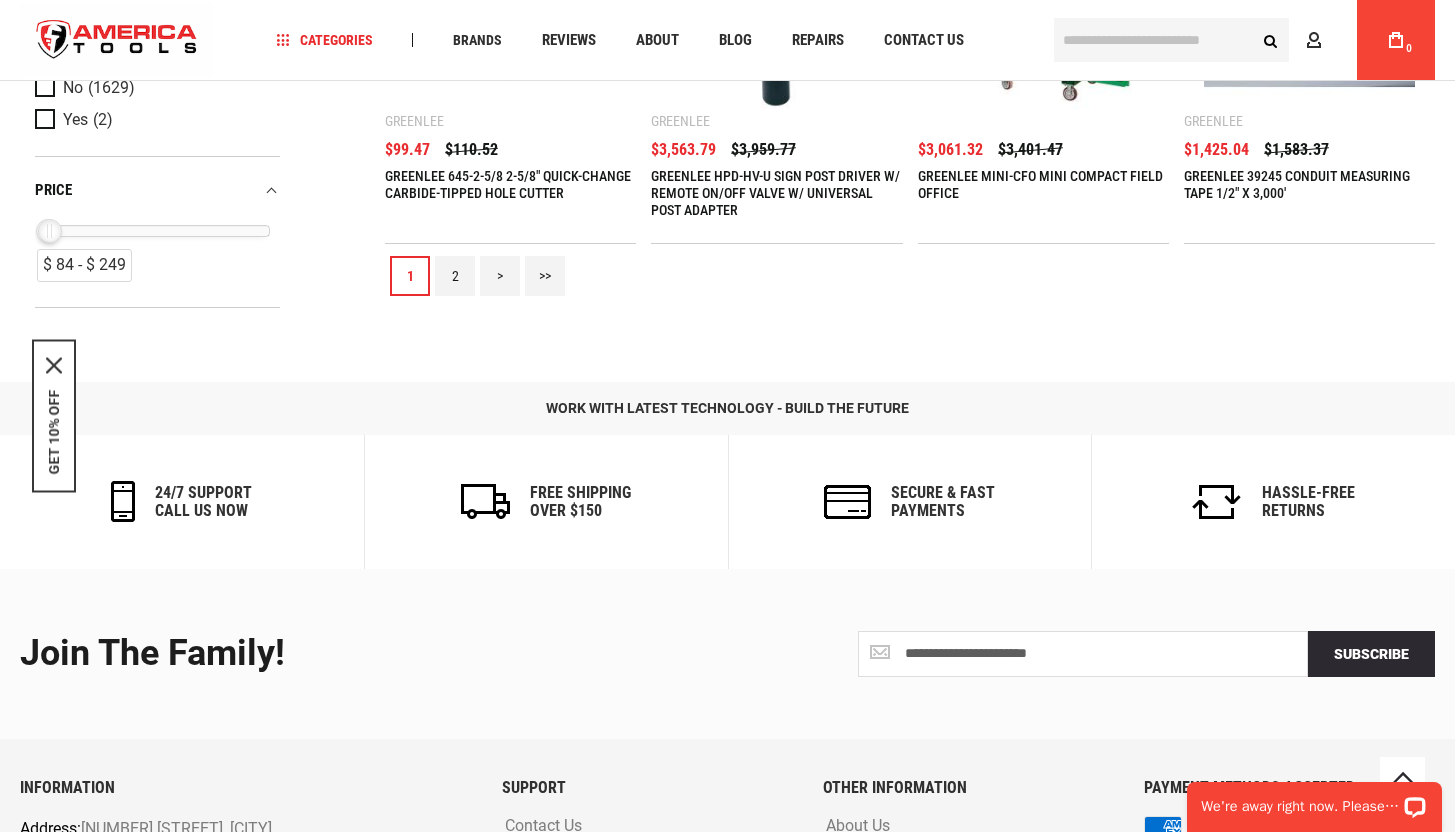 drag, startPoint x: 261, startPoint y: 236, endPoint x: 47, endPoint y: 285, distance: 219.53815 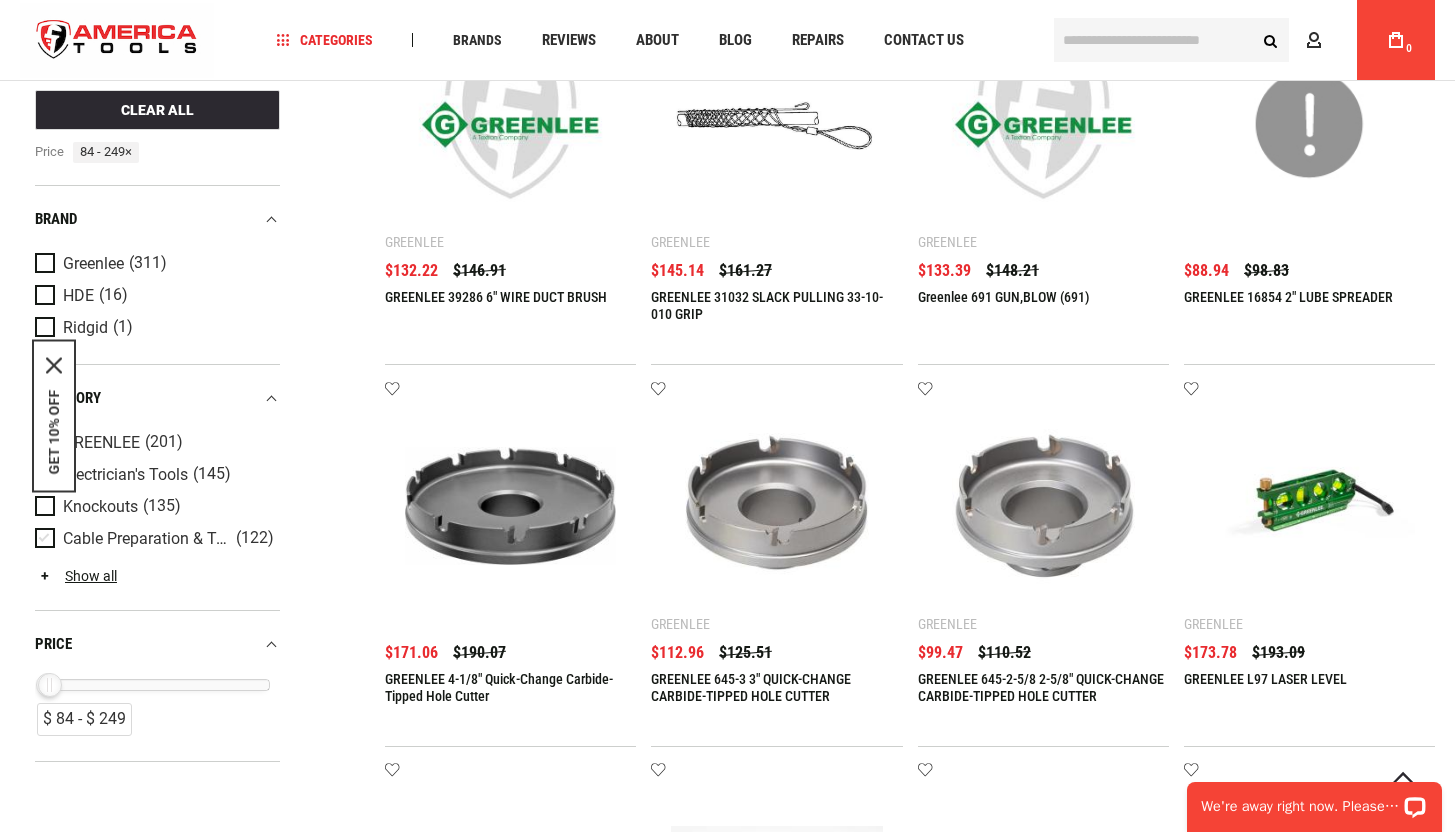 scroll, scrollTop: 754, scrollLeft: 0, axis: vertical 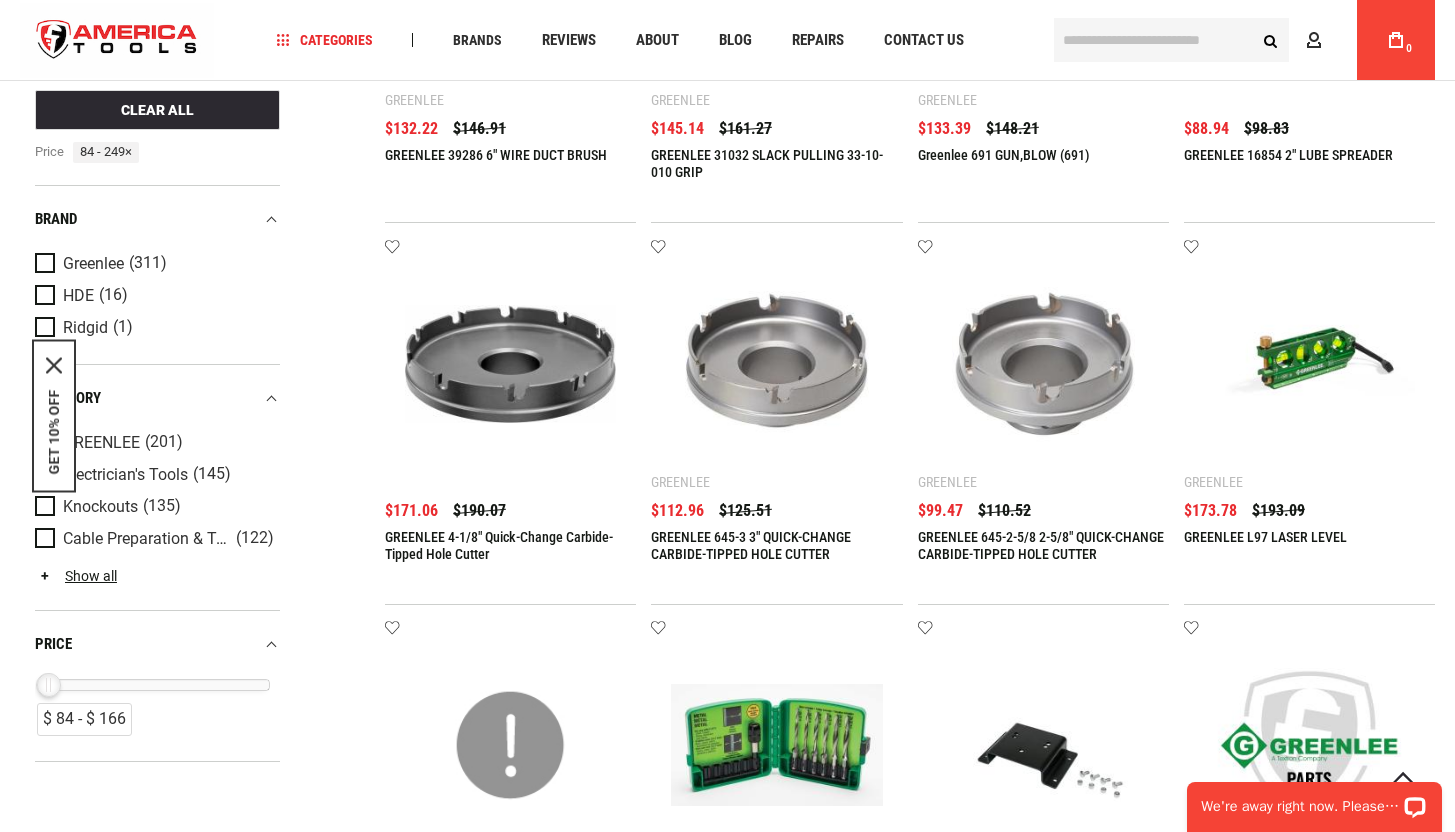 click on "$ 166" at bounding box center (49, 685) 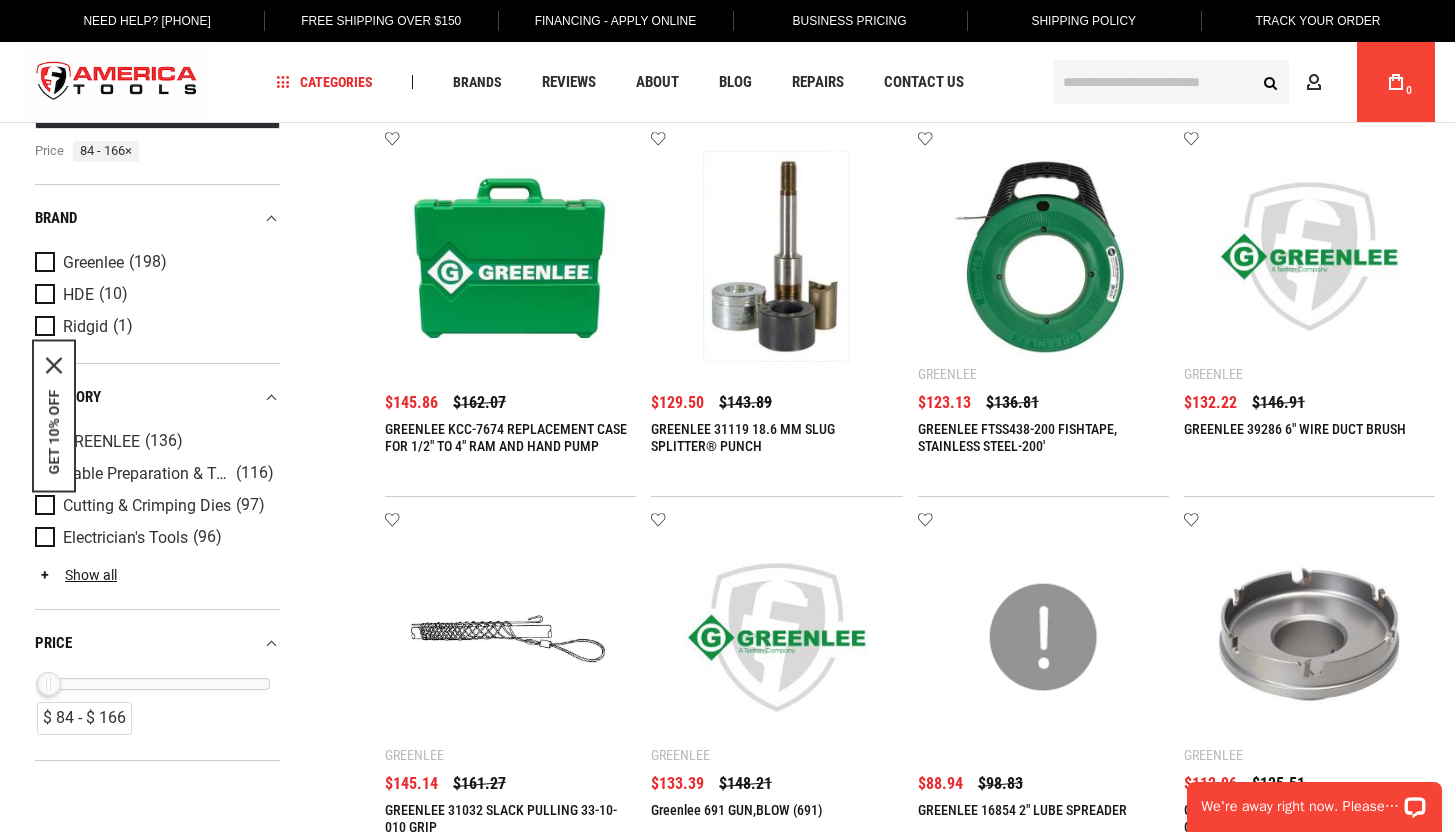 scroll, scrollTop: 0, scrollLeft: 0, axis: both 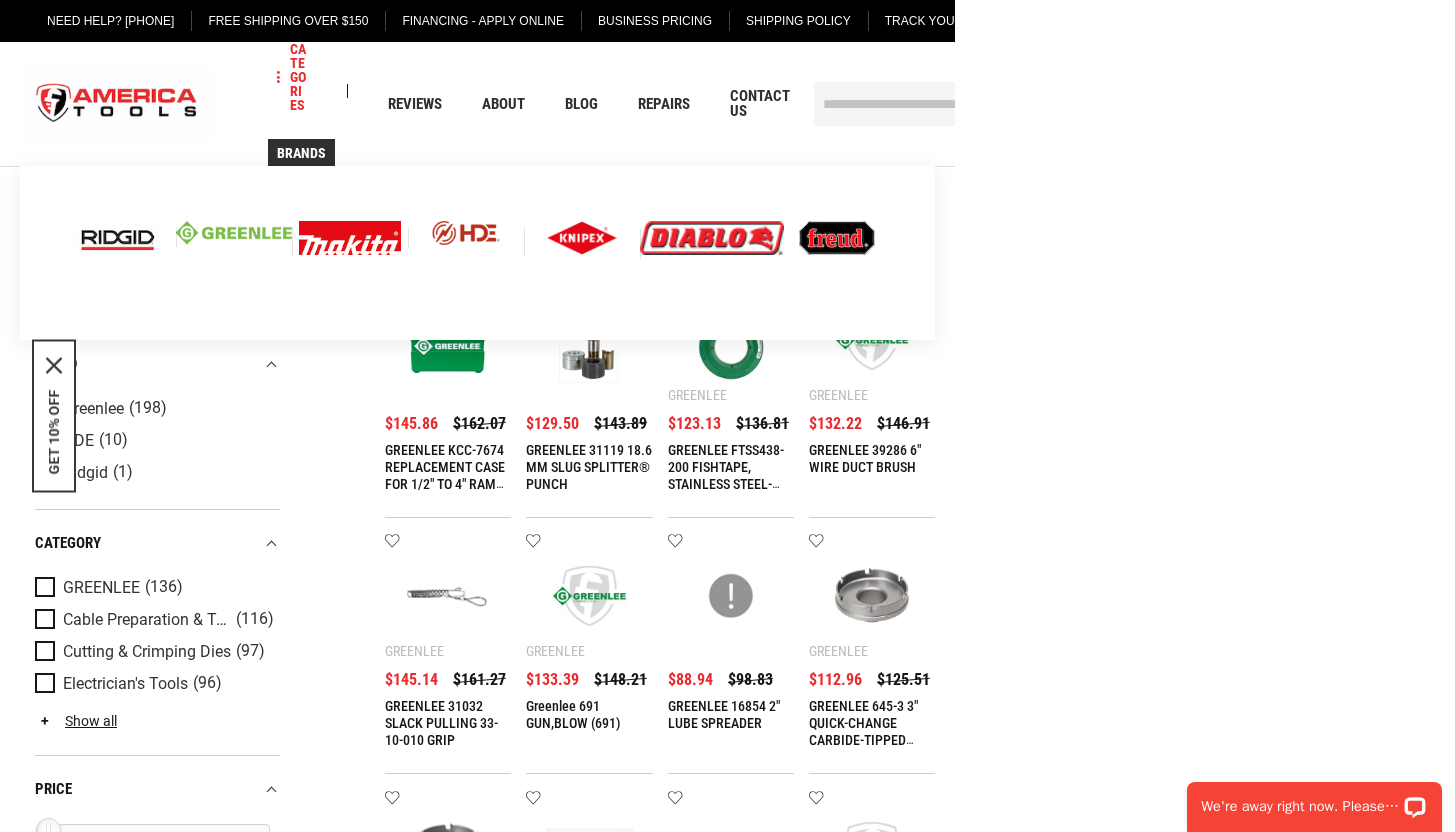 click at bounding box center (712, 238) 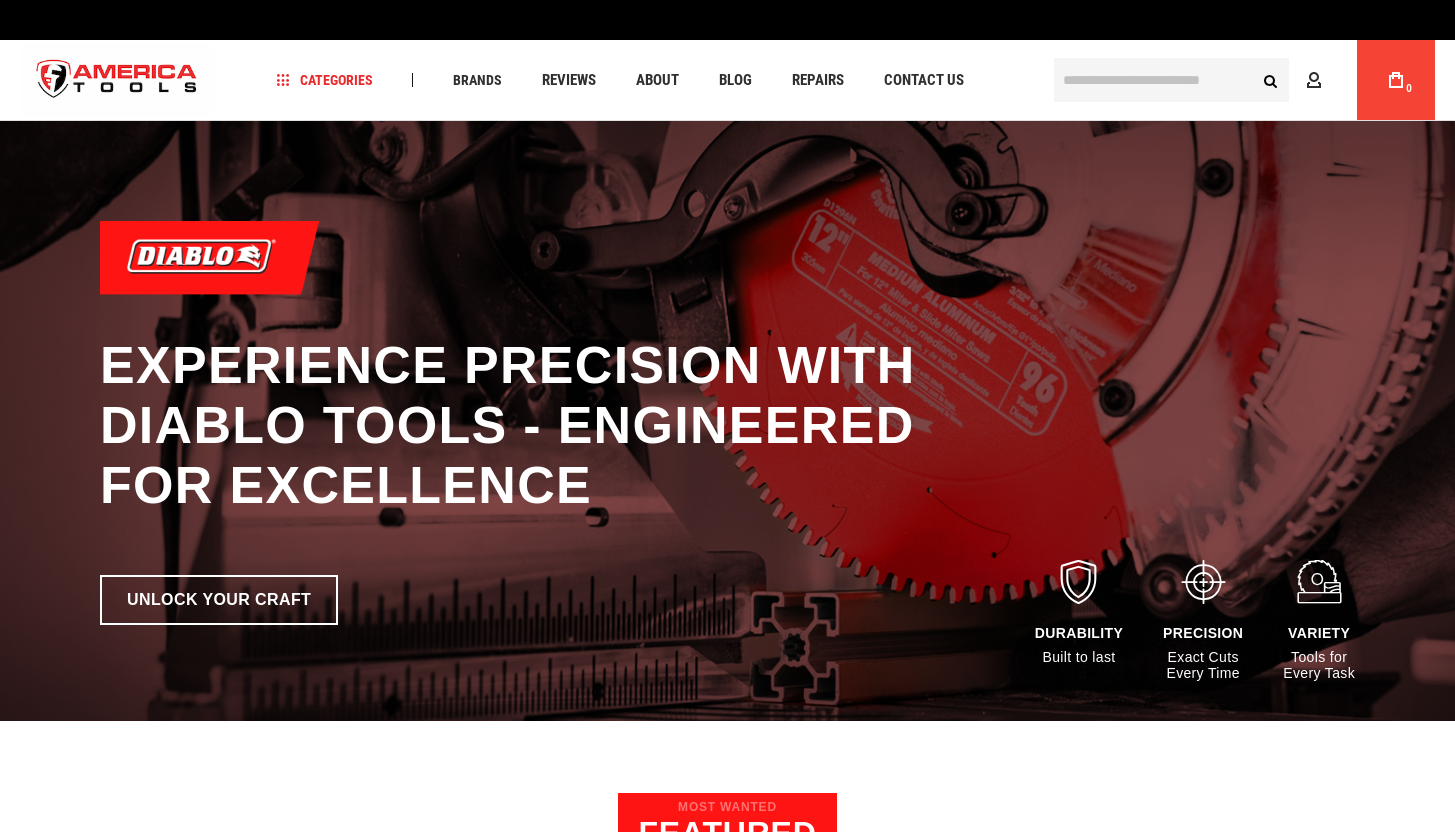 scroll, scrollTop: 0, scrollLeft: 0, axis: both 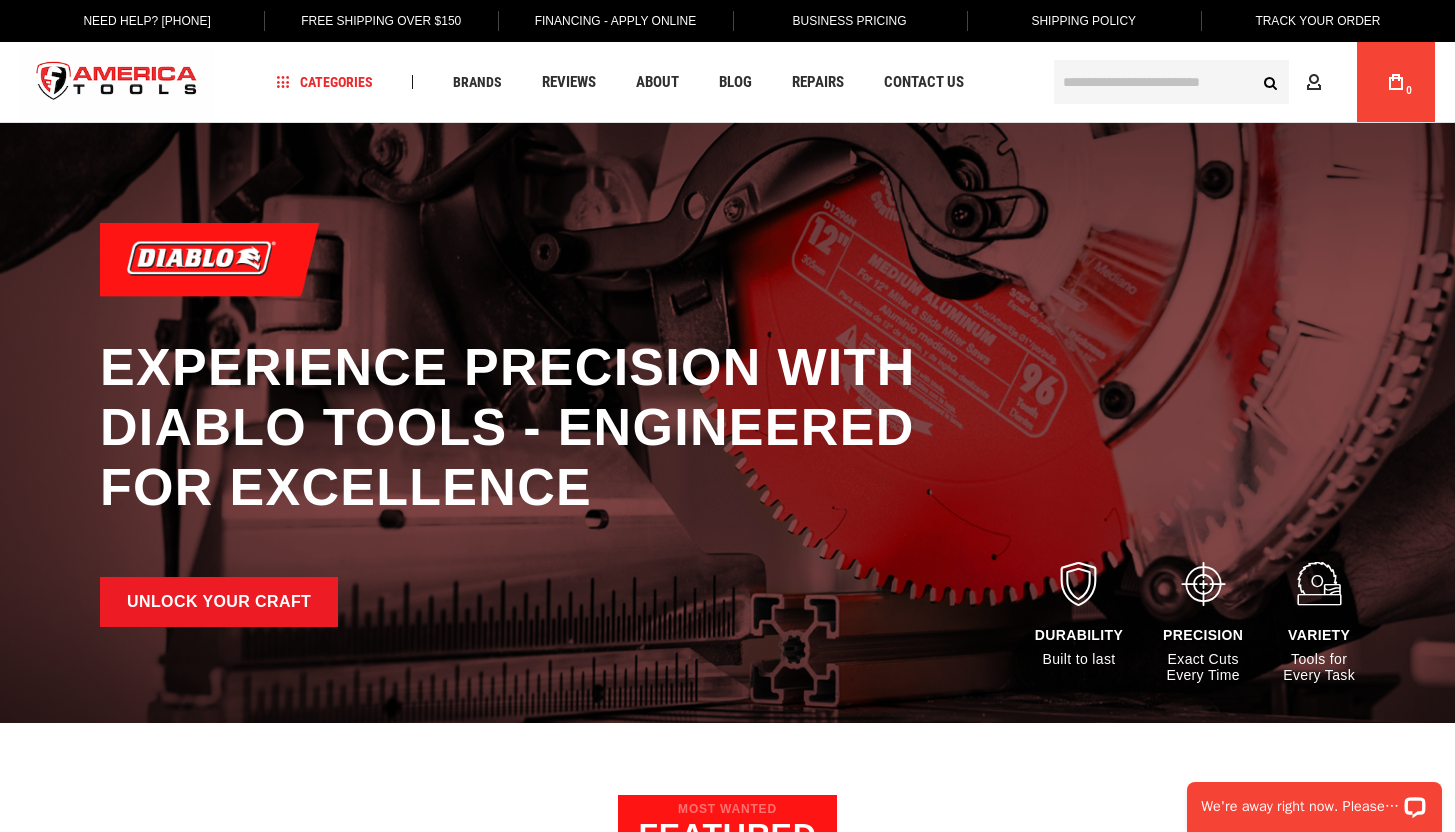 click on "Unlock Your Craft" at bounding box center (219, 602) 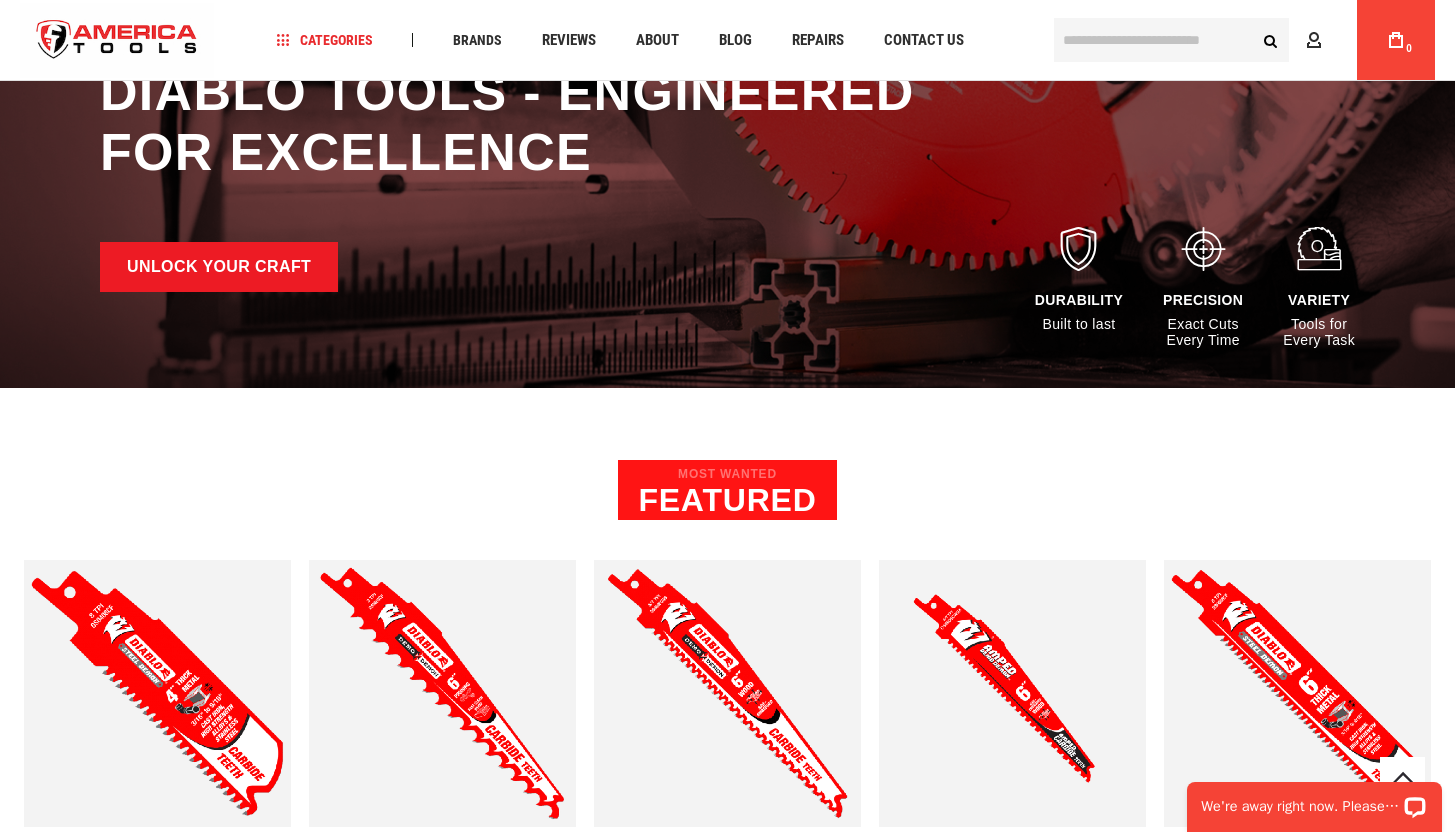 scroll, scrollTop: 179, scrollLeft: 0, axis: vertical 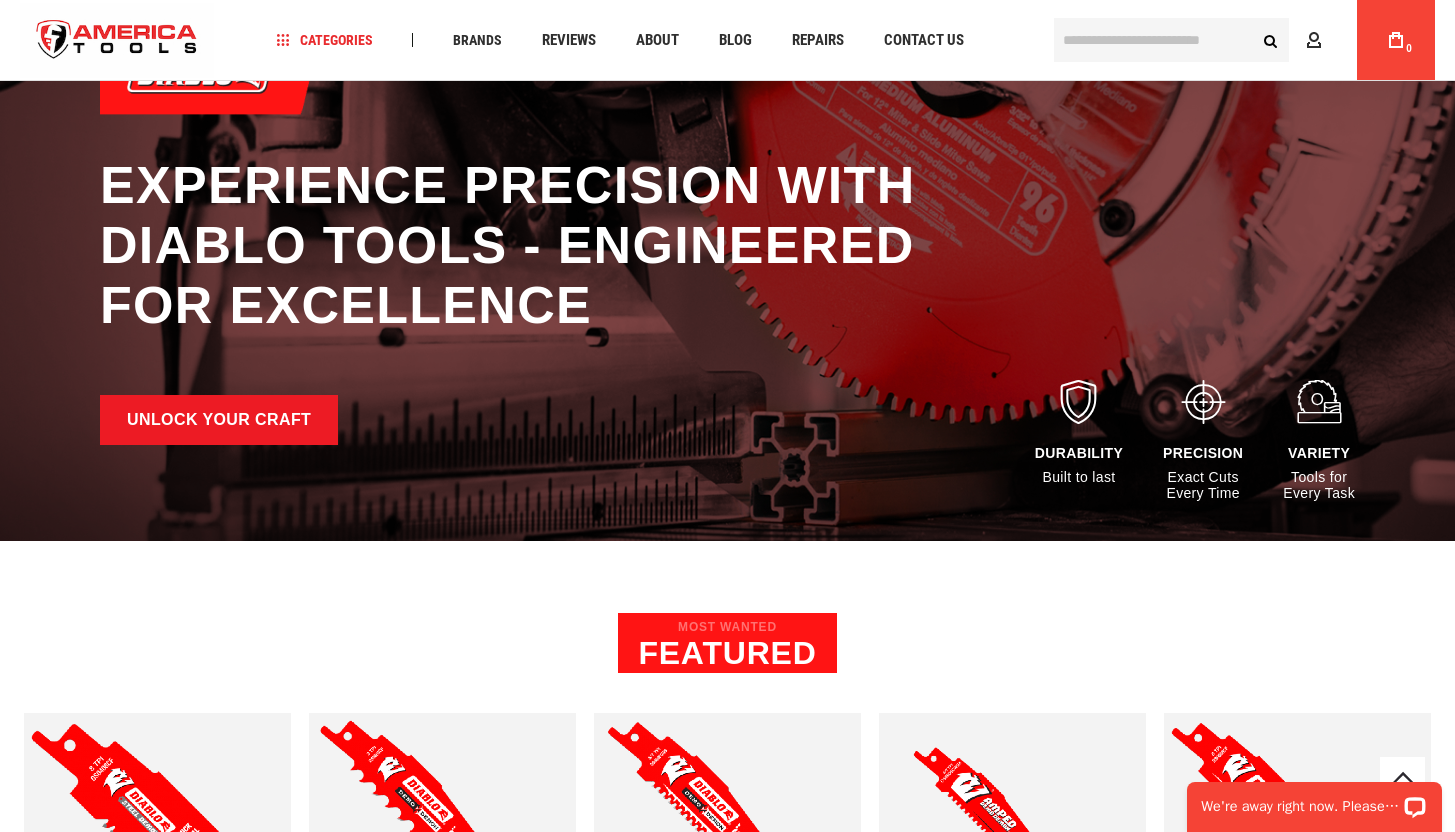 click on "Unlock Your Craft" at bounding box center [219, 420] 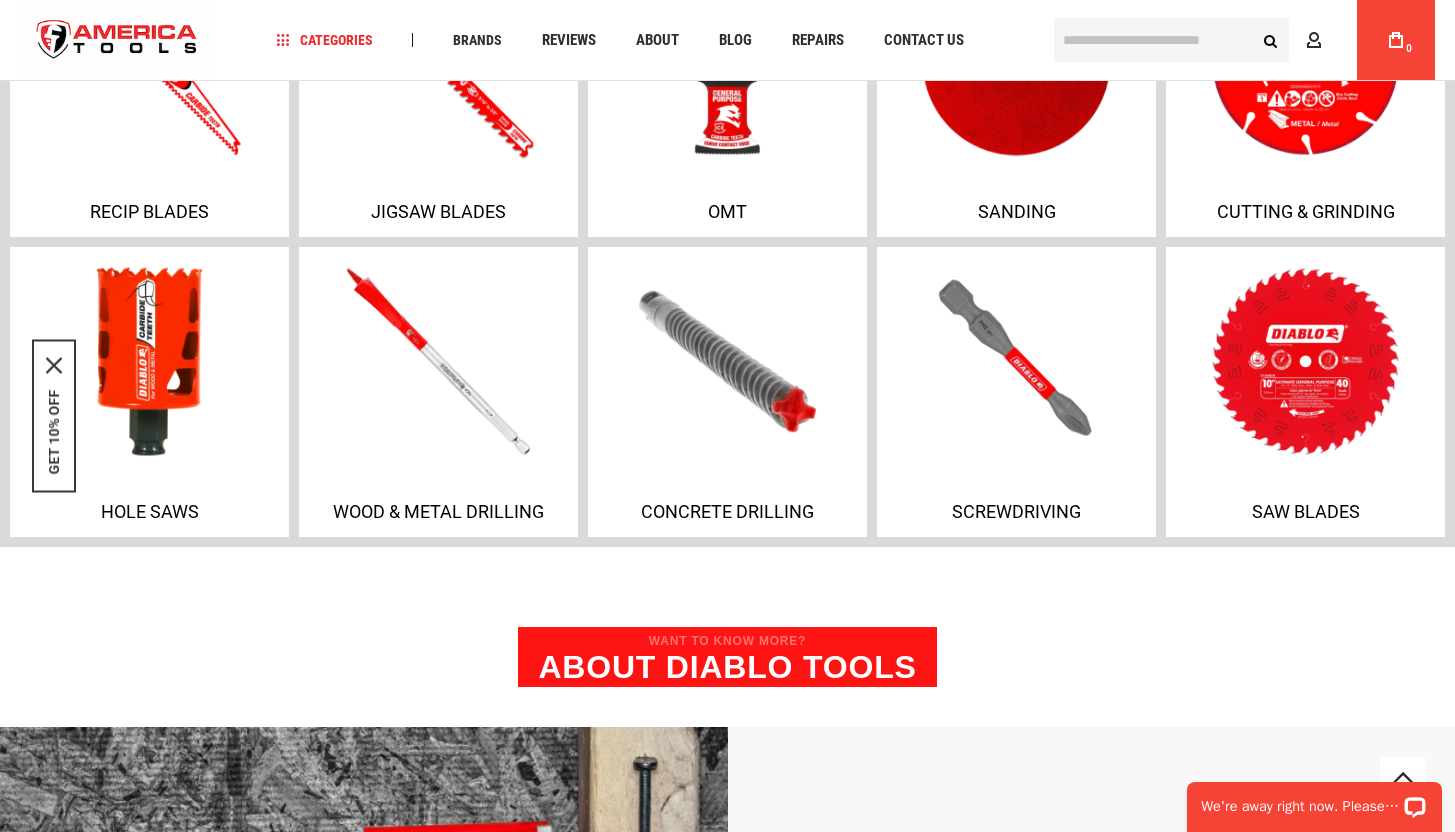 scroll, scrollTop: 1852, scrollLeft: 0, axis: vertical 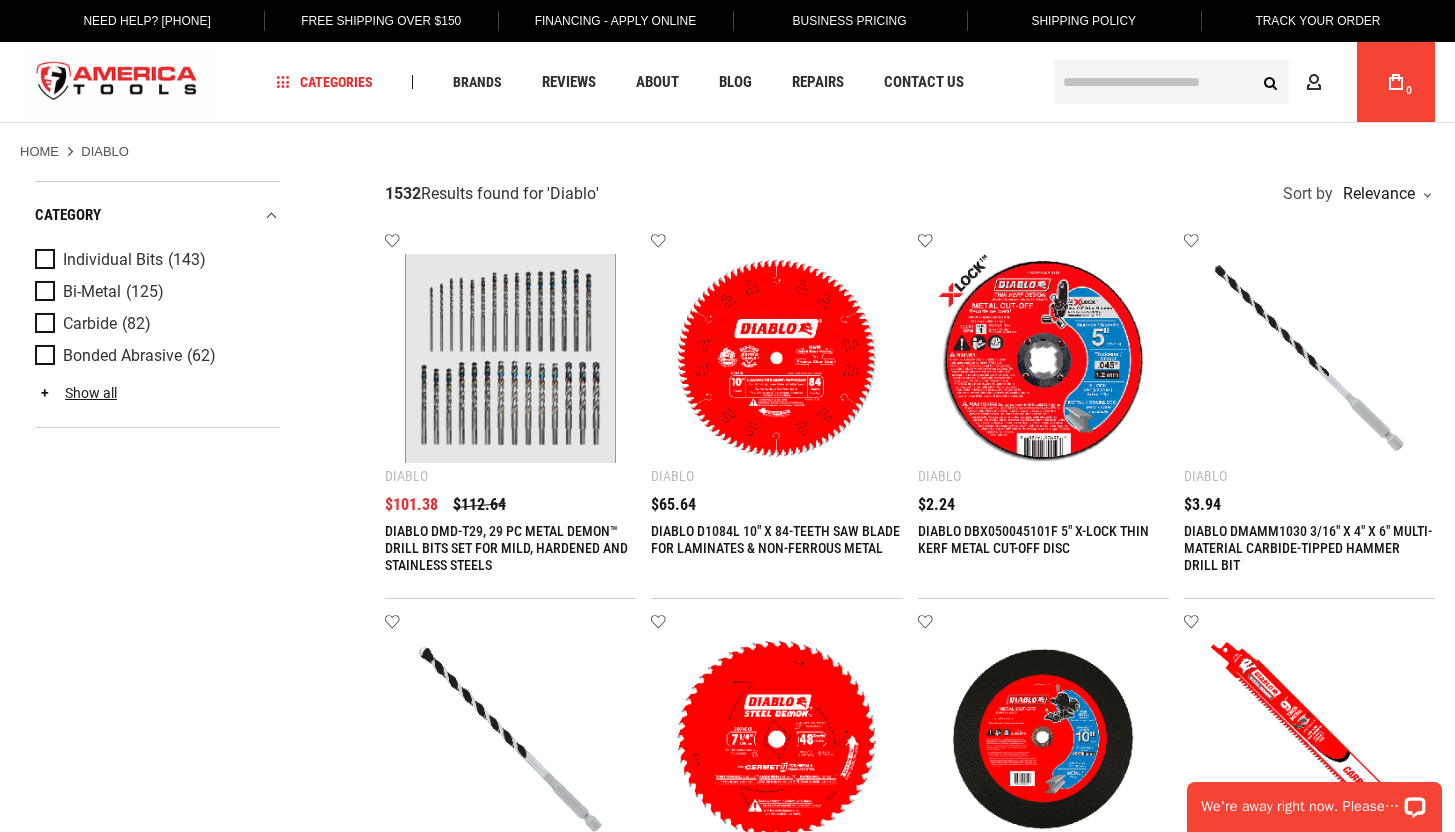 click on "Sort by" at bounding box center [1308, 194] 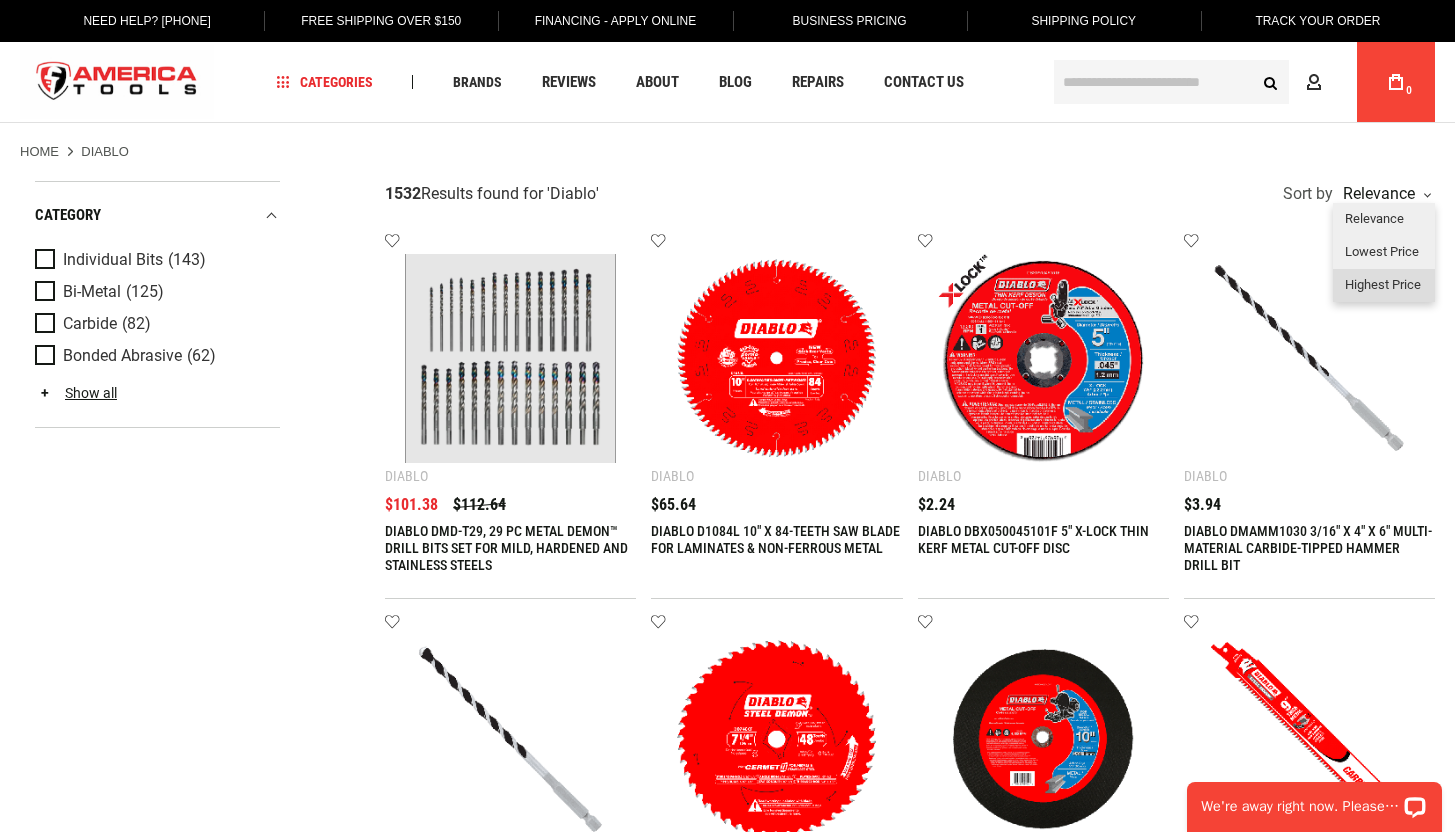 click on "Highest Price" at bounding box center [1384, 285] 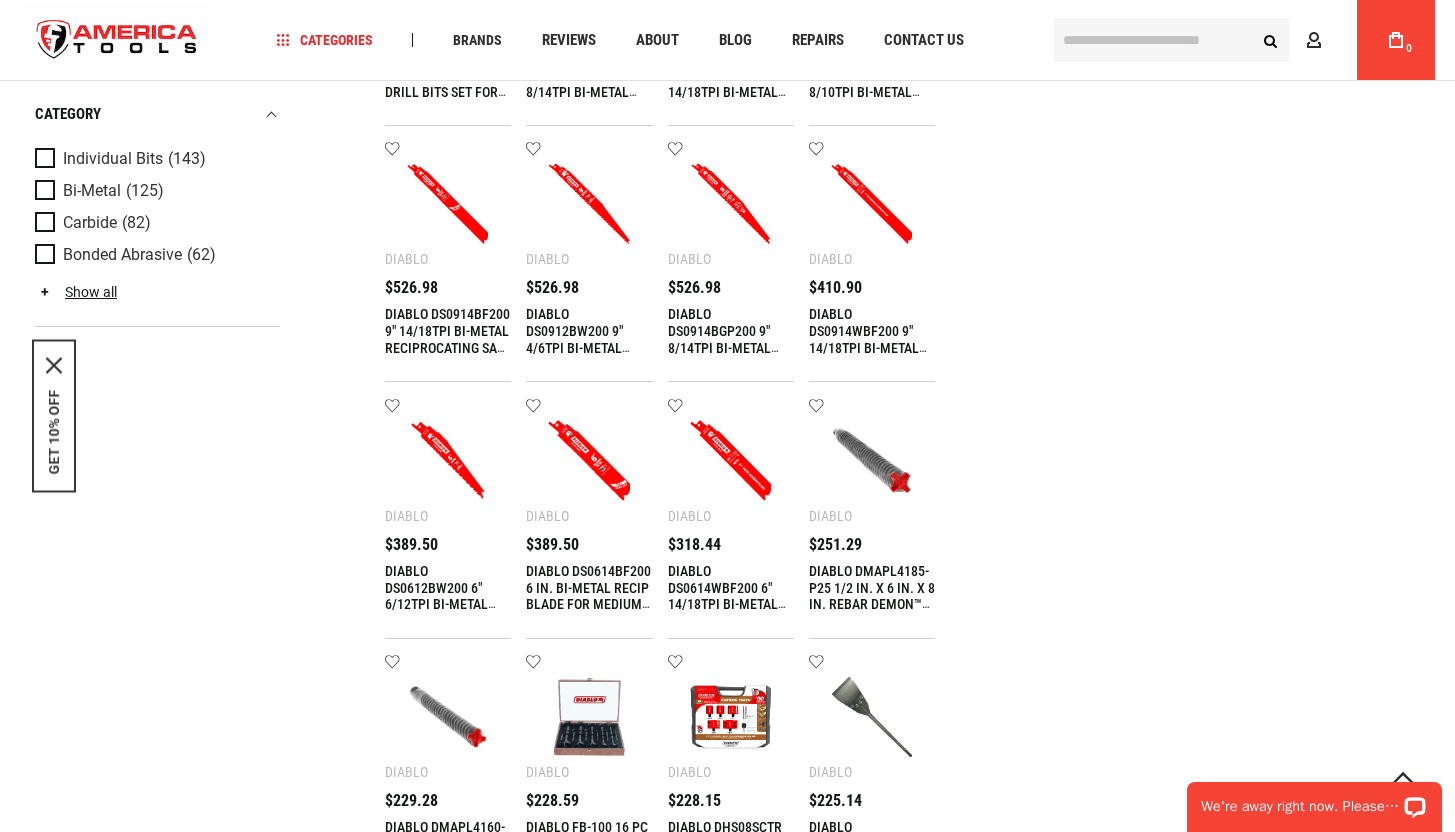 scroll, scrollTop: 372, scrollLeft: 0, axis: vertical 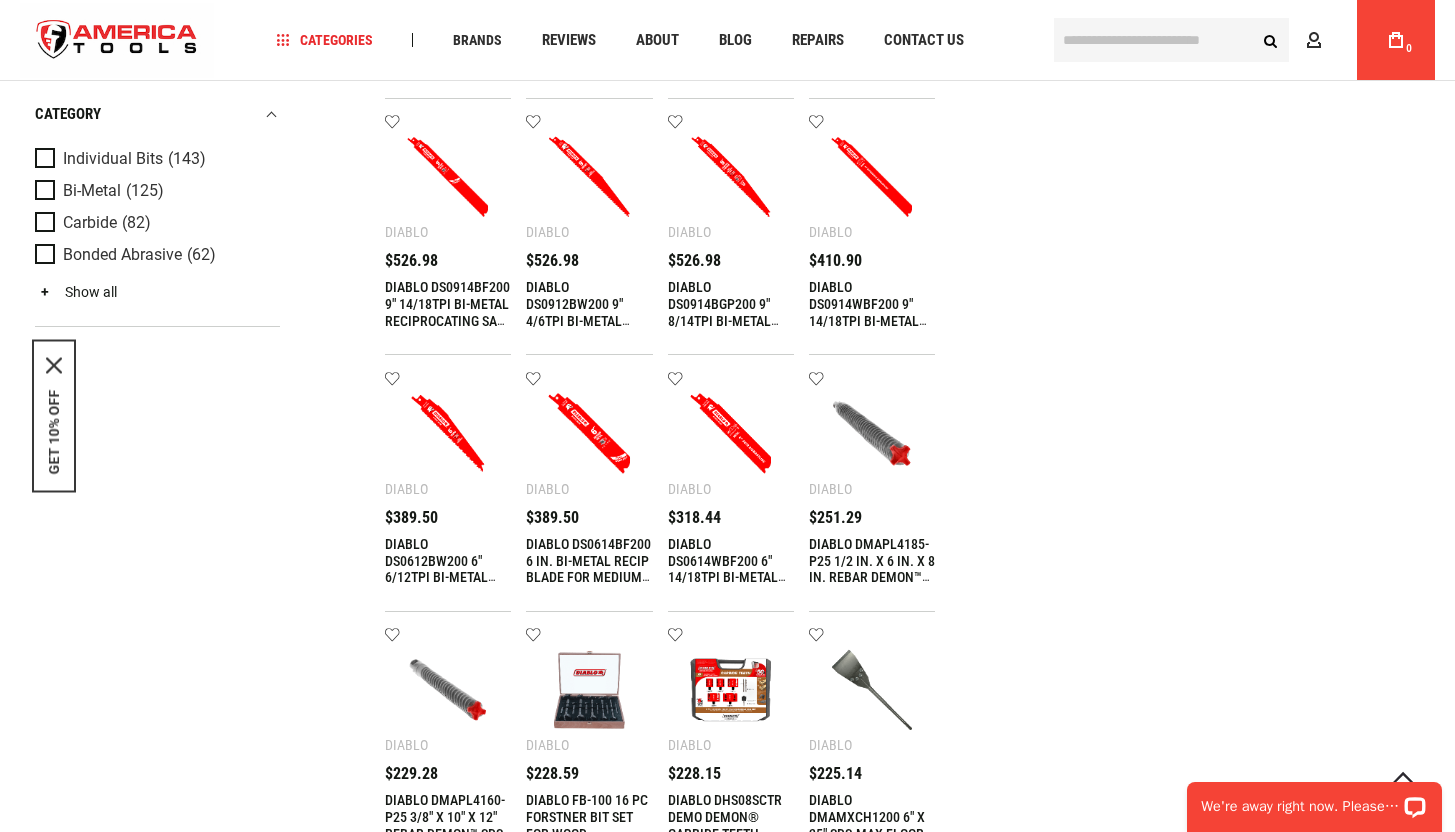 click on "Show all" at bounding box center [76, 292] 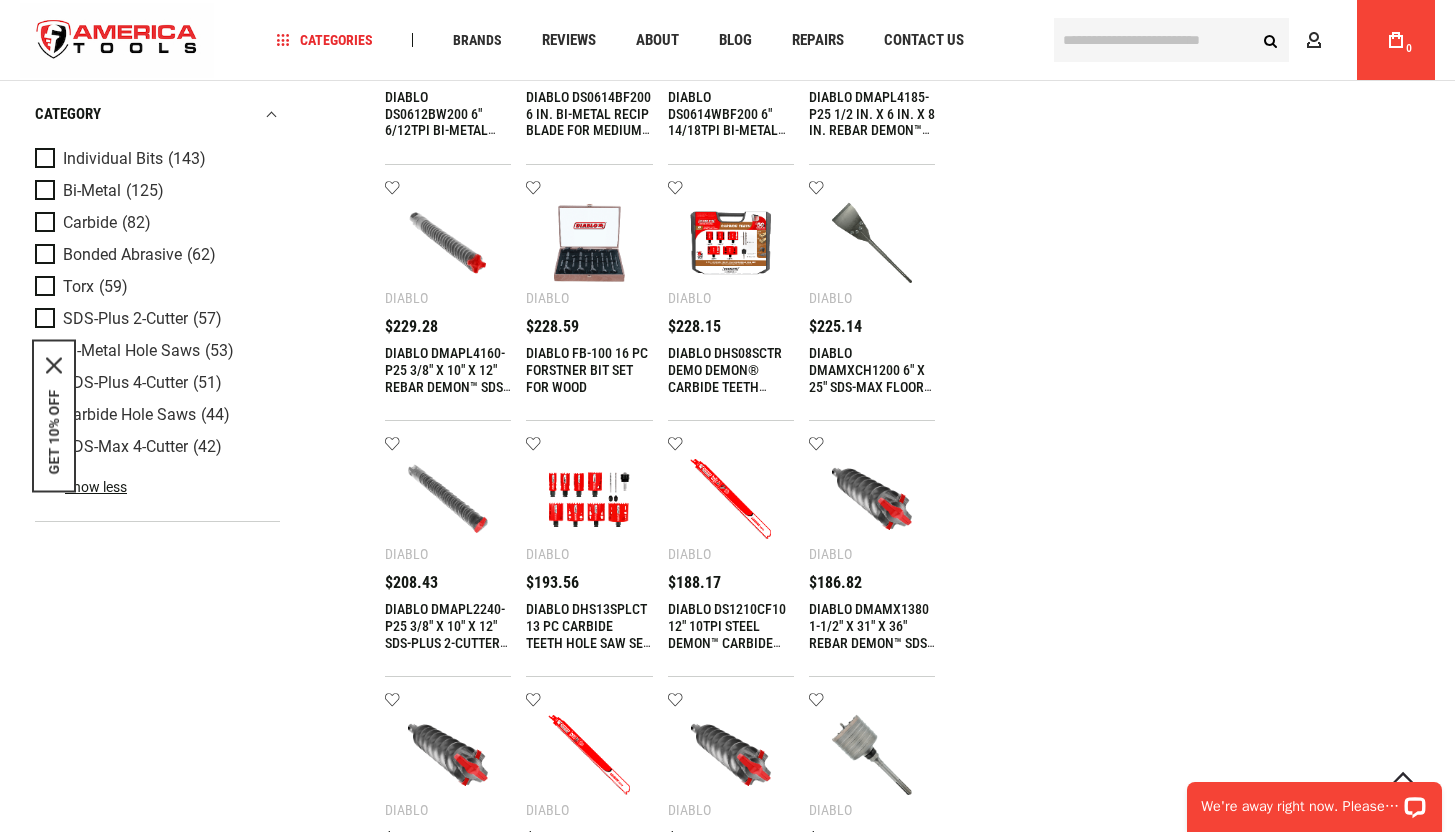 scroll, scrollTop: 836, scrollLeft: 0, axis: vertical 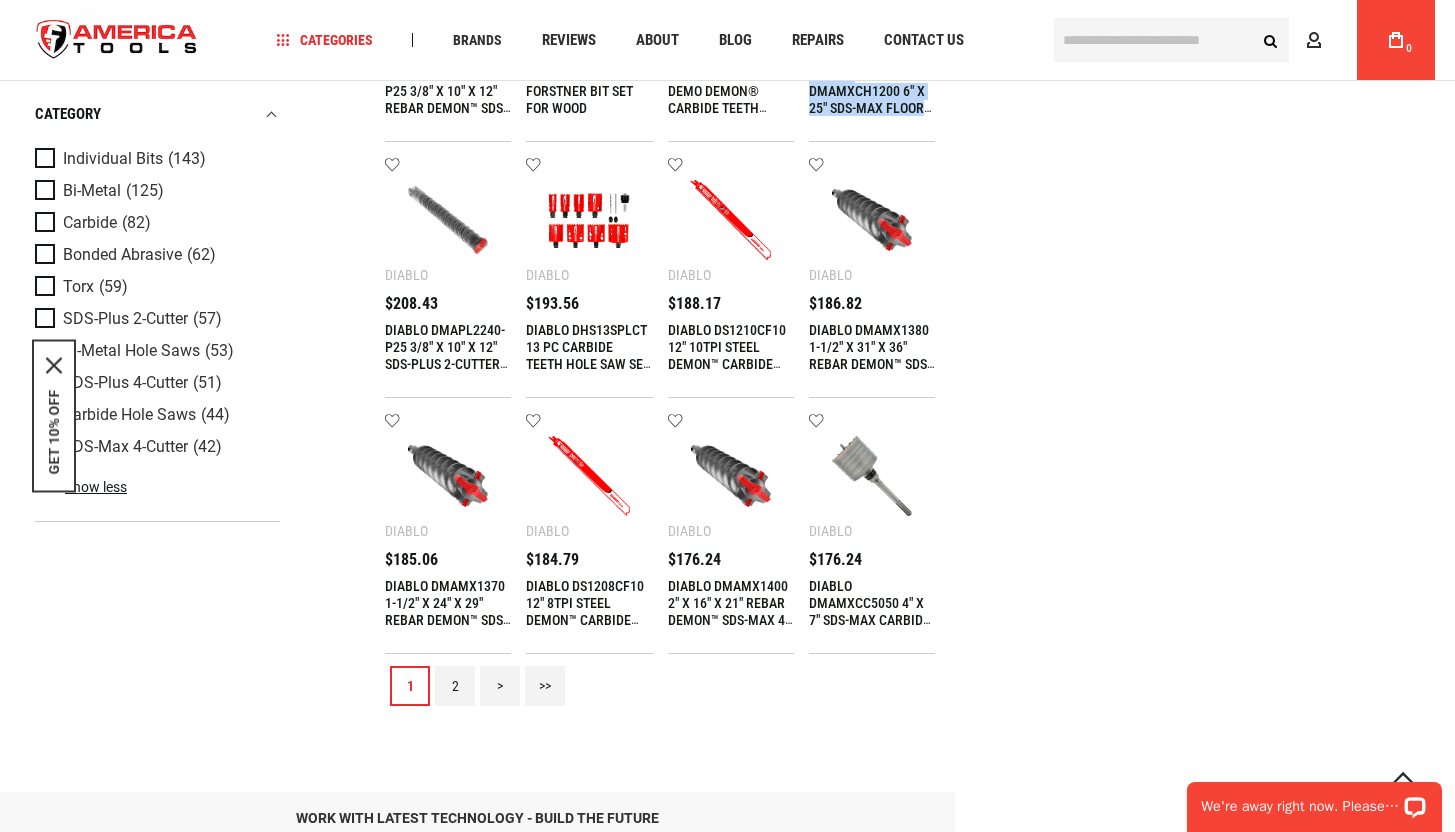 click on "2" at bounding box center (455, 686) 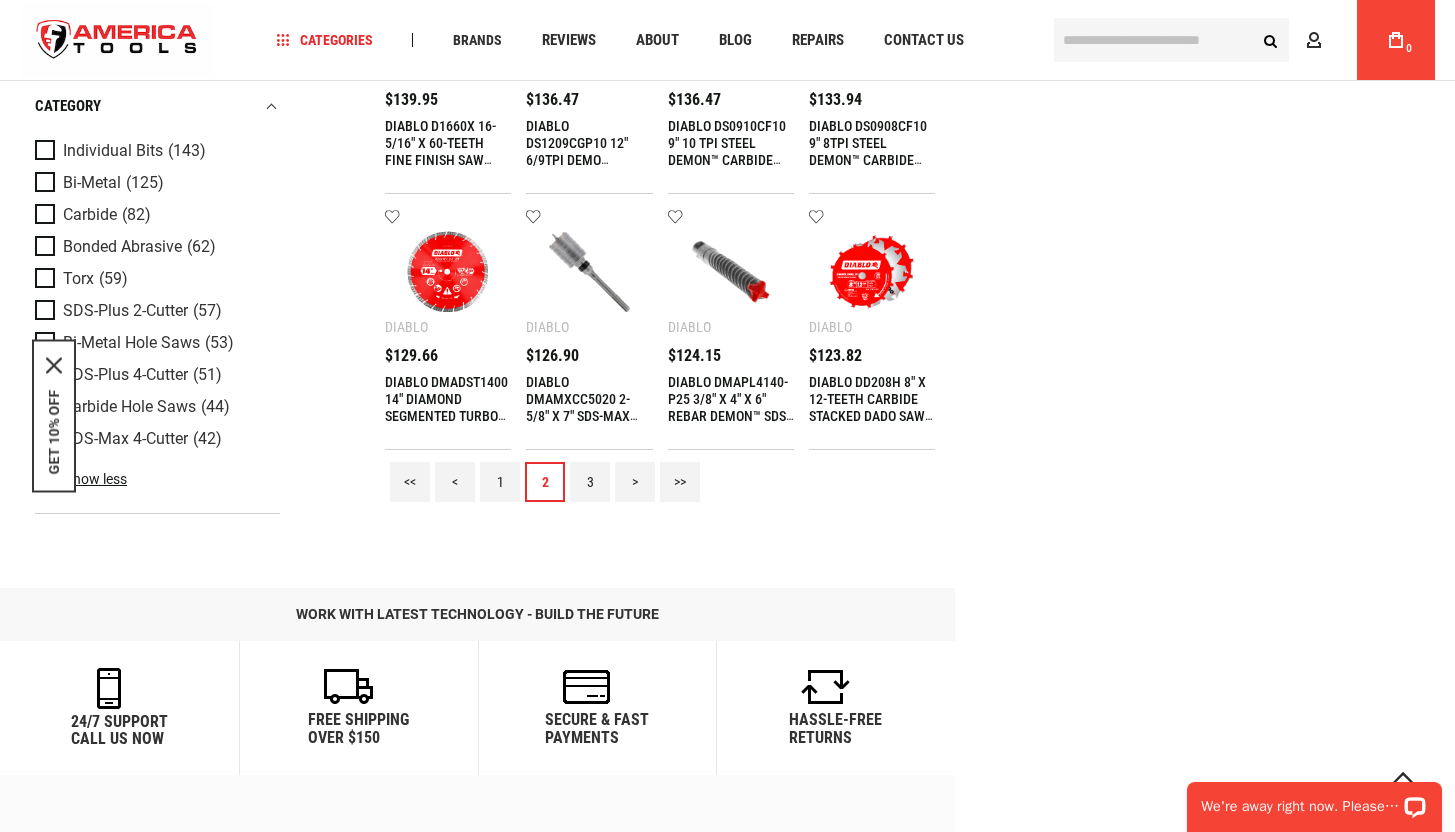 scroll, scrollTop: 1062, scrollLeft: 0, axis: vertical 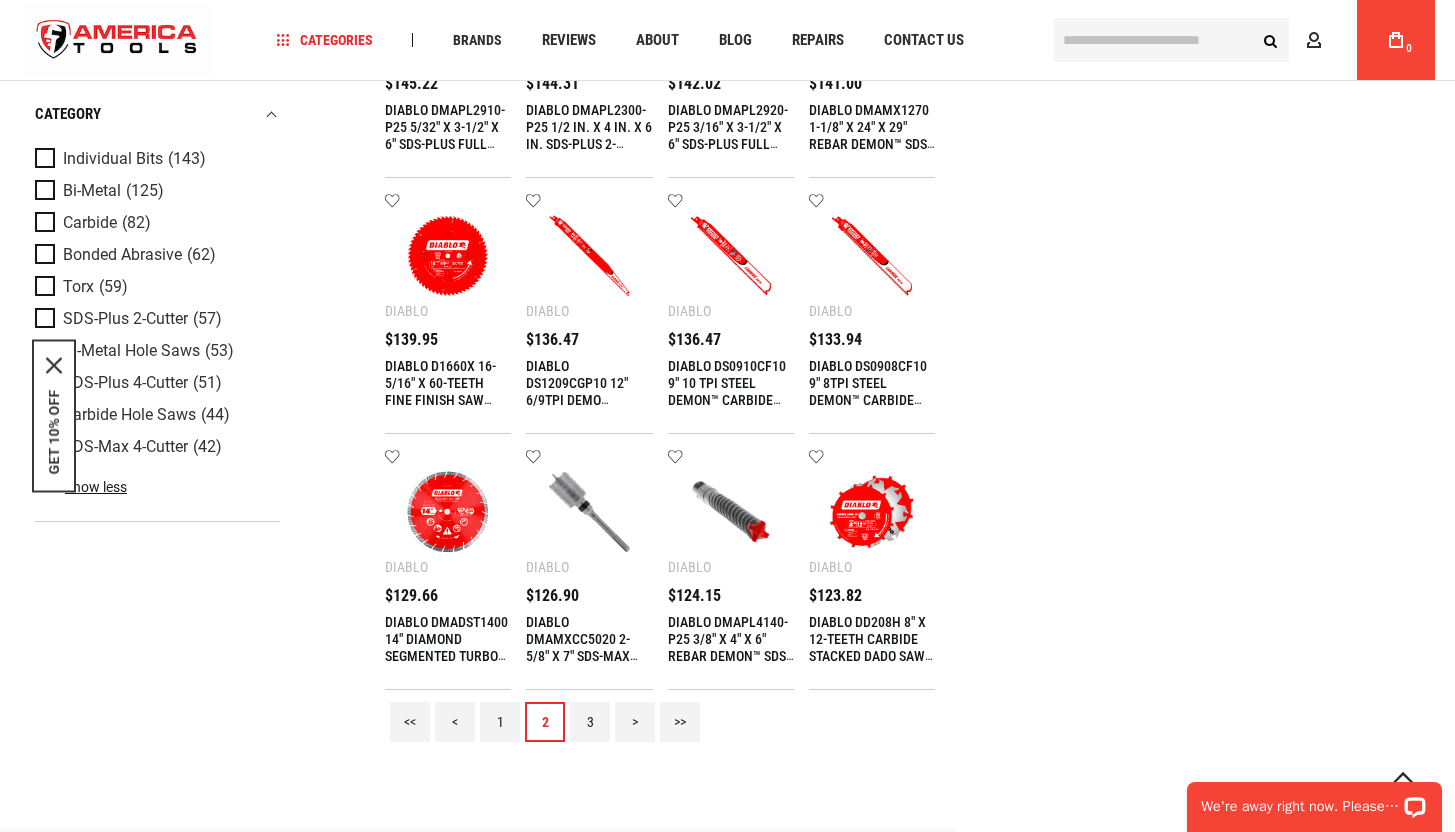 click on "3" at bounding box center [590, 722] 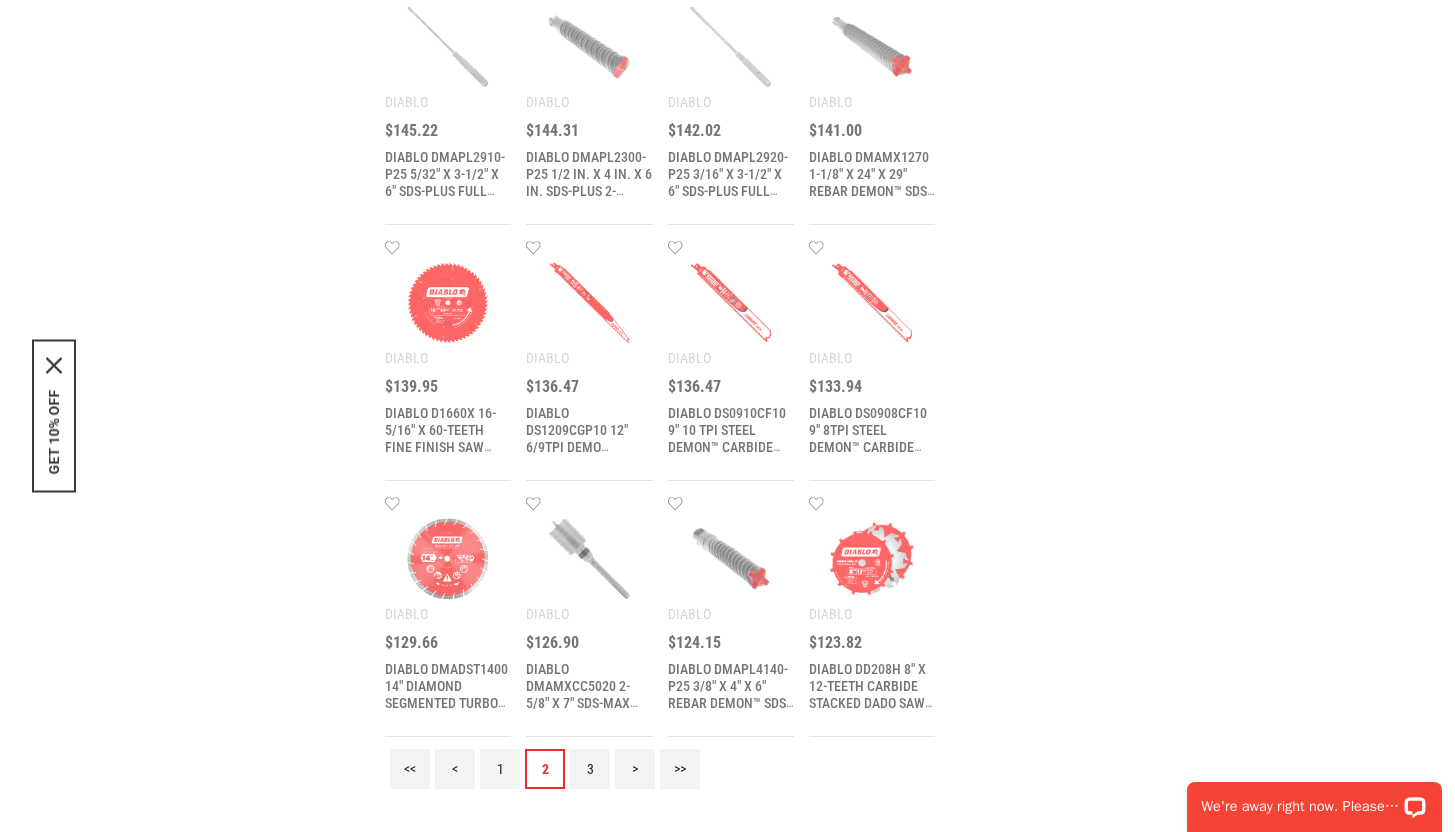 scroll, scrollTop: 0, scrollLeft: 0, axis: both 